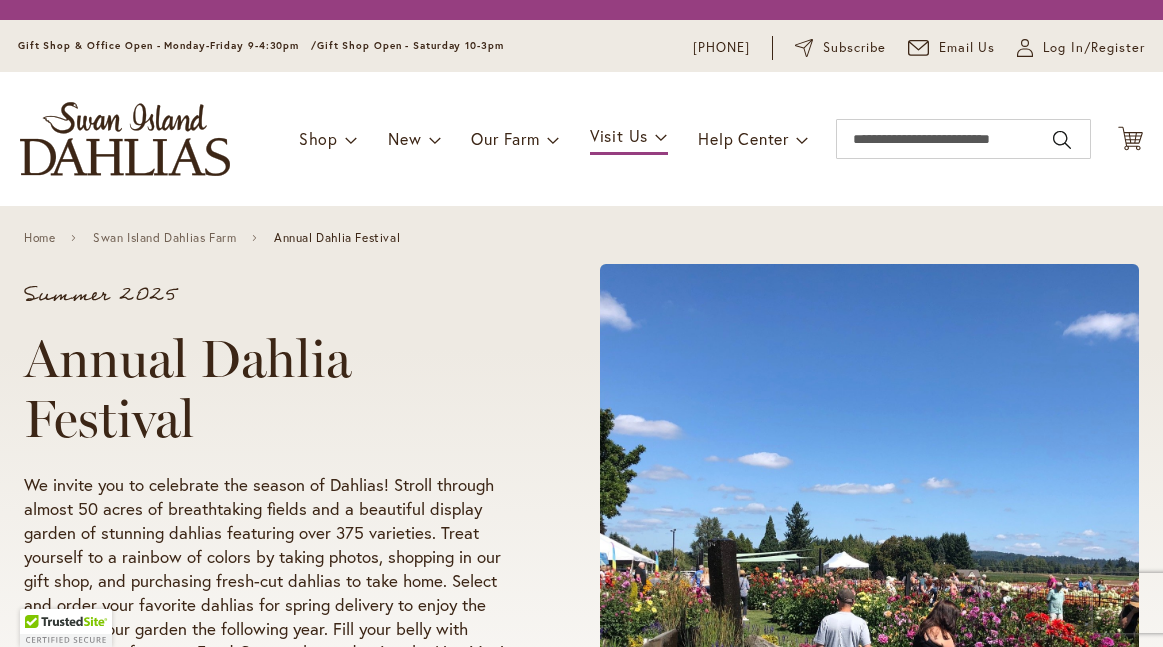 scroll, scrollTop: 0, scrollLeft: 0, axis: both 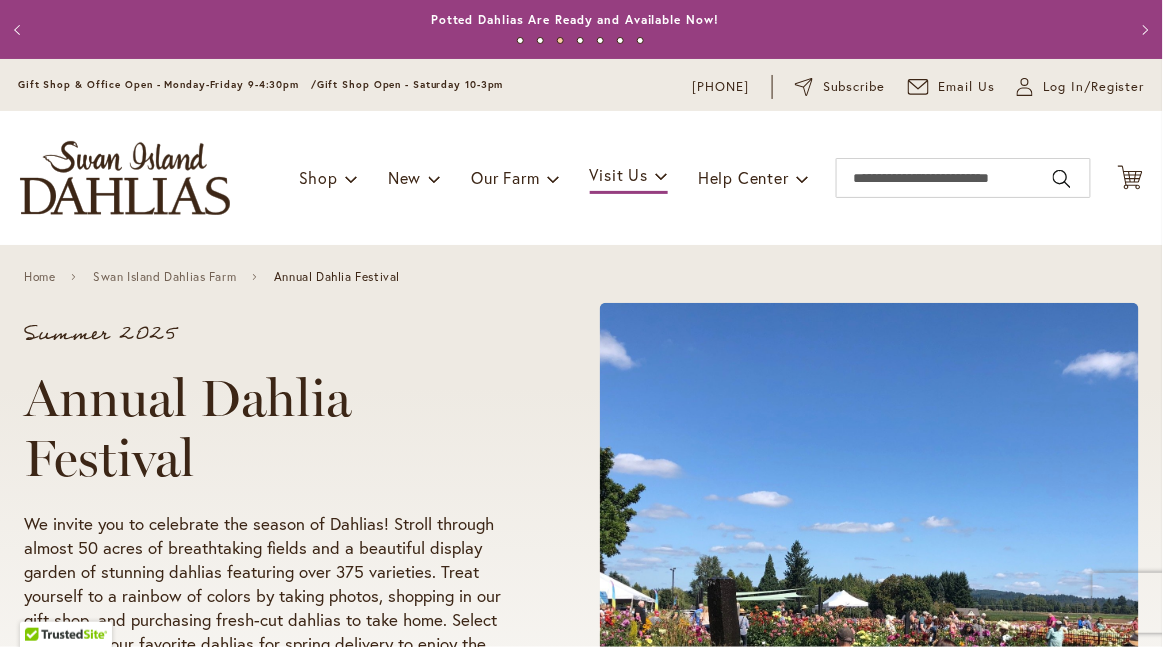 click on "Summer 2025" at bounding box center (274, 334) 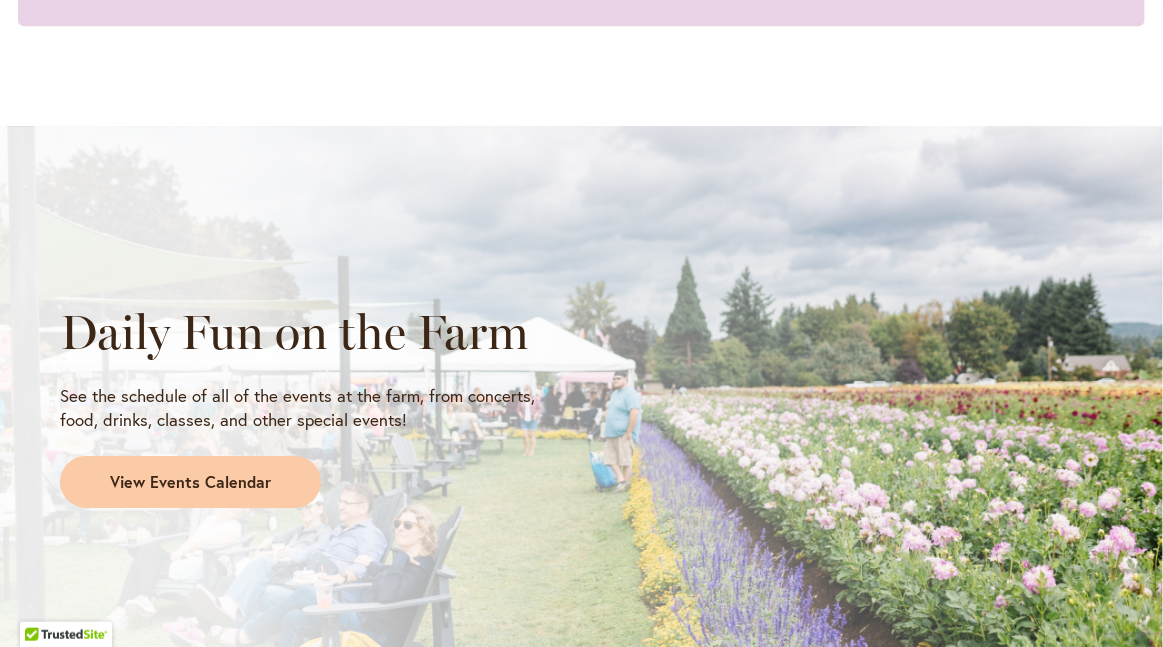 scroll, scrollTop: 1745, scrollLeft: 0, axis: vertical 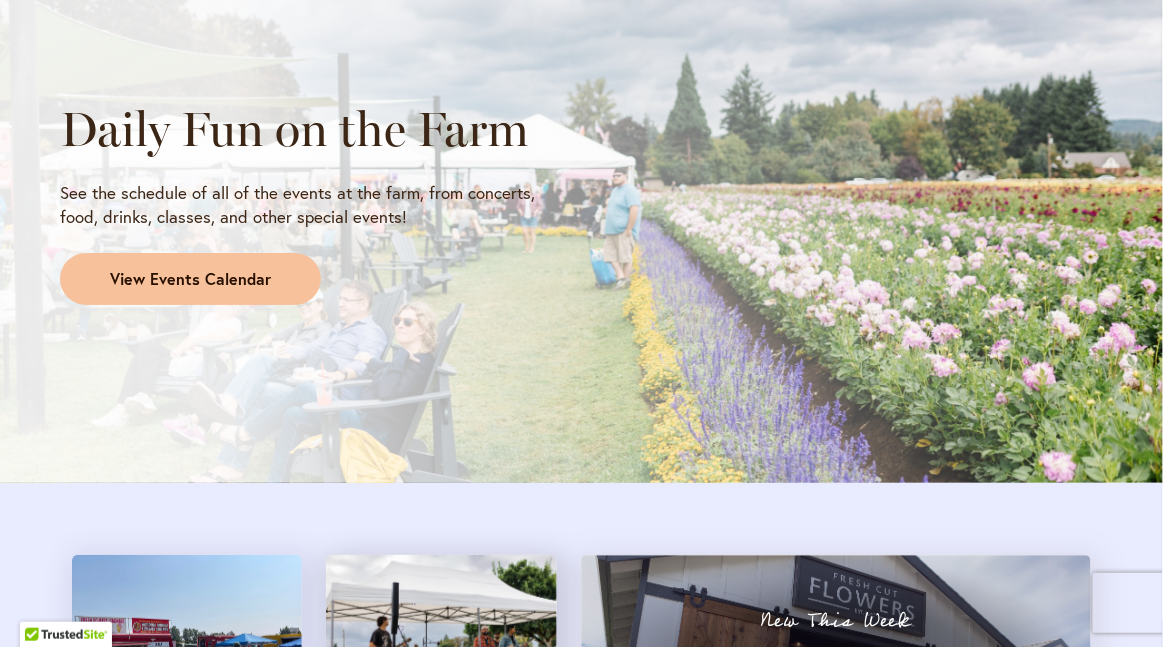 click on "View Events Calendar" at bounding box center (190, 279) 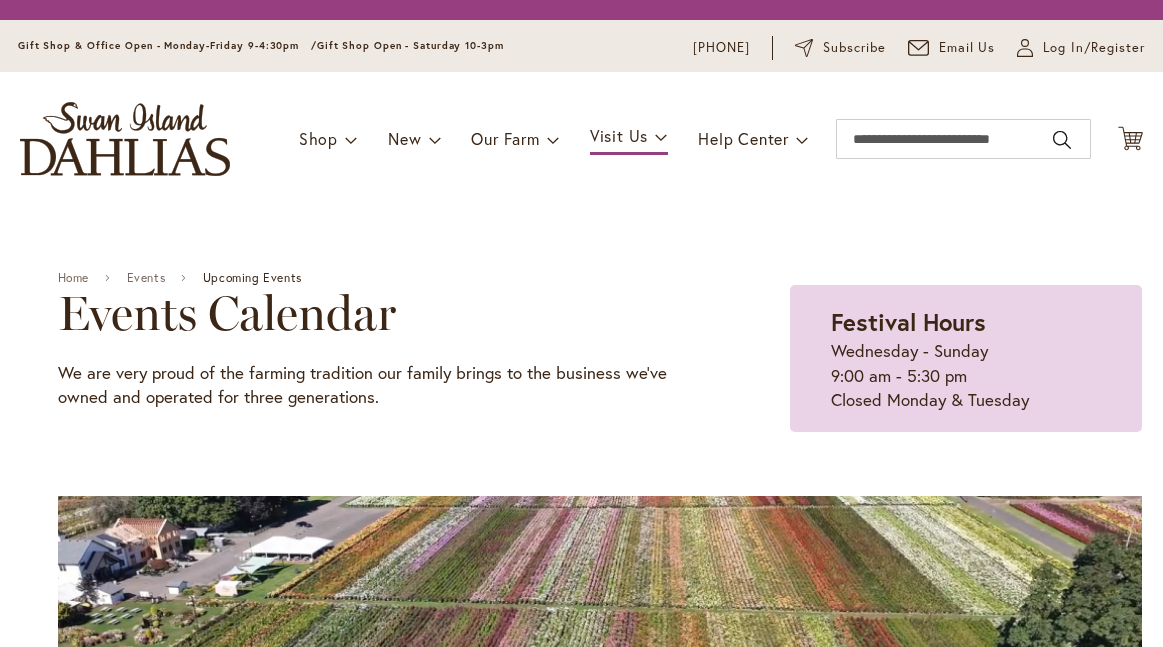 scroll, scrollTop: 0, scrollLeft: 0, axis: both 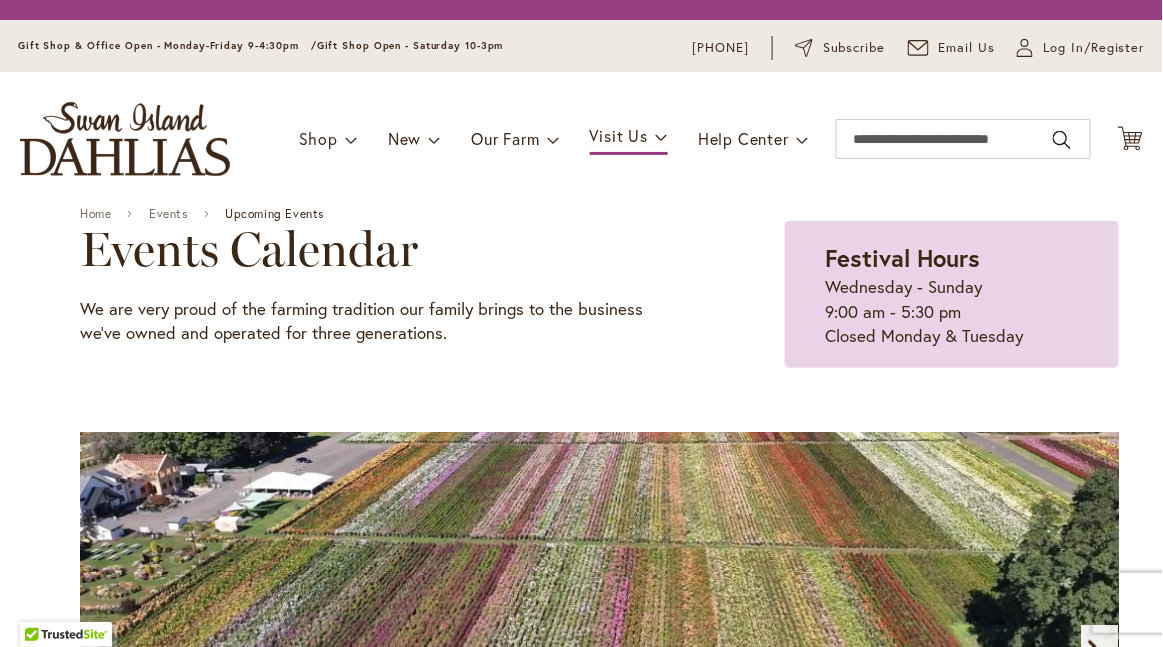 click on "Toggle Nav
Shop
Dahlia Tubers
Collections
Fresh Cut Dahlias
Gardening Supplies
Gift Cards
Request a Catalog
Gifts, Clothing & Specialty Items" at bounding box center (581, 139) 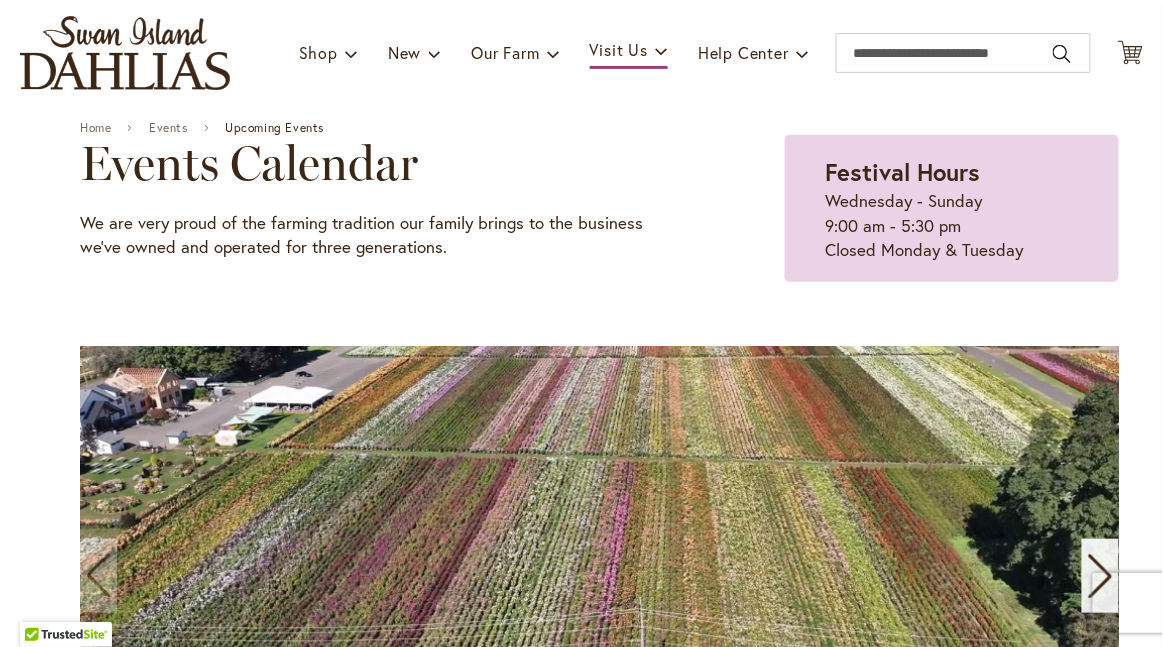 scroll, scrollTop: 0, scrollLeft: 0, axis: both 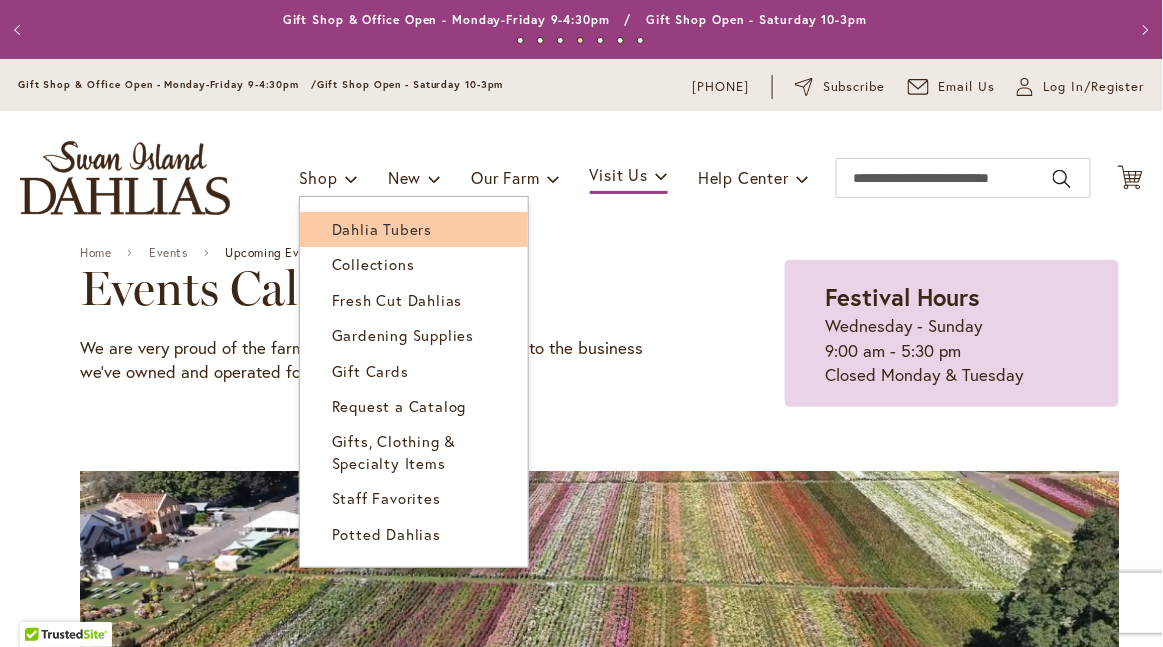 click on "Dahlia Tubers" at bounding box center [382, 229] 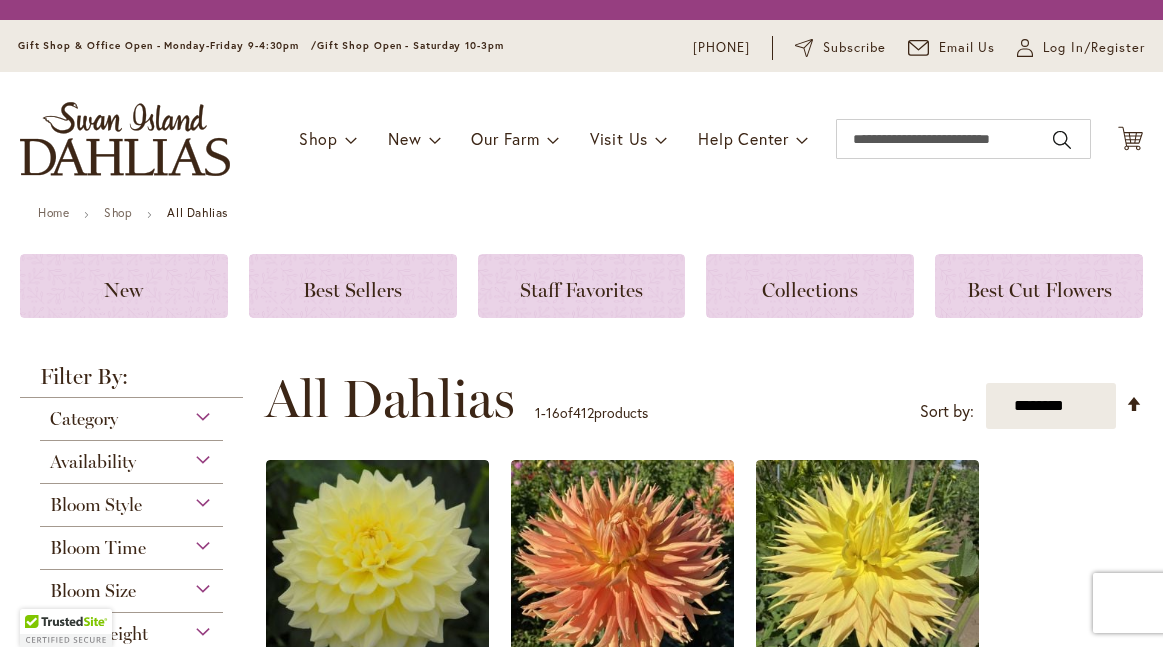 scroll, scrollTop: 0, scrollLeft: 0, axis: both 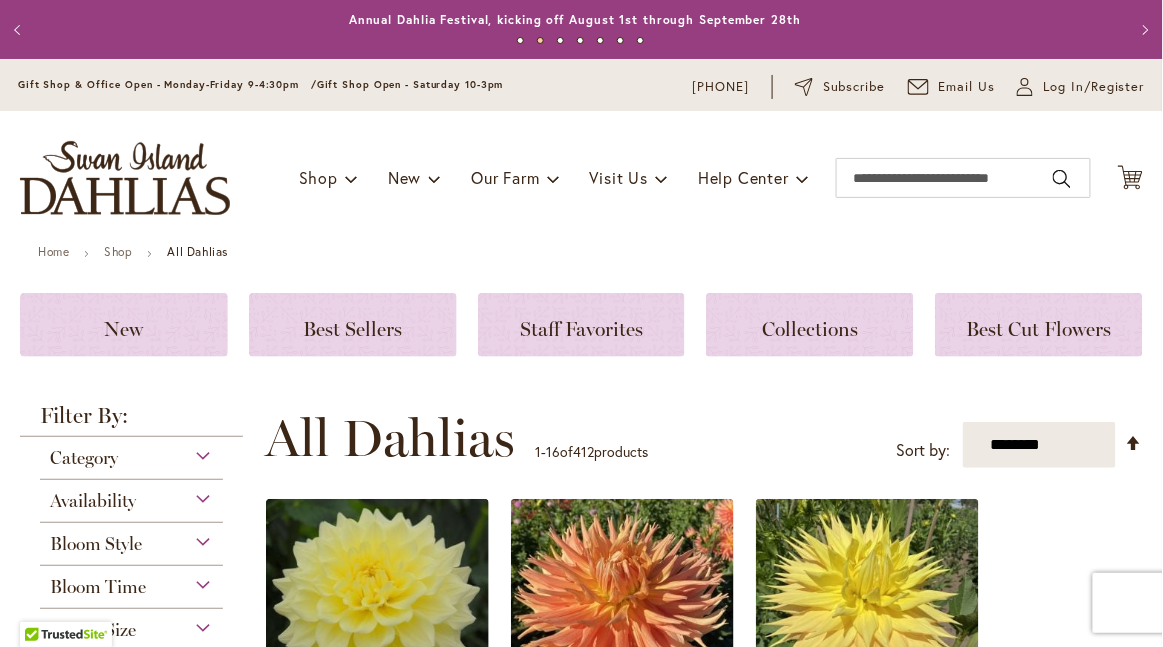 click on "Home
Shop
All Dahlias
New Best Sellers Staff Favorites Collections Best Cut Flowers
Filter by:
Filter By:
Category
Best Sellers
32 New 5 2" at bounding box center (581, 1864) 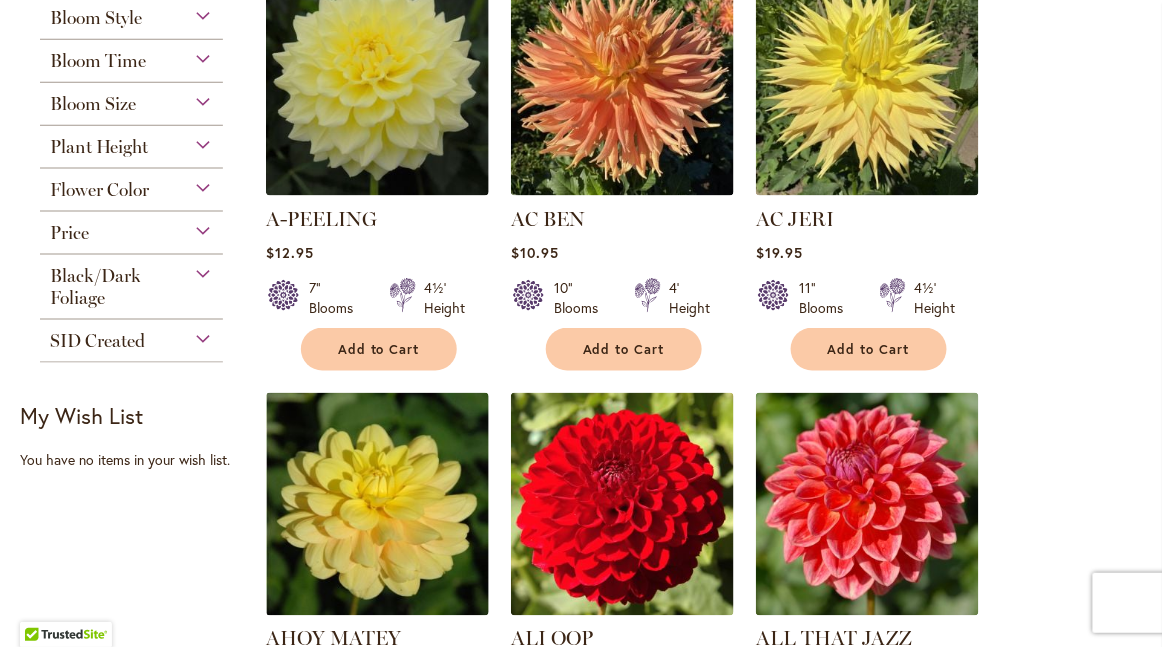 scroll, scrollTop: 618, scrollLeft: 0, axis: vertical 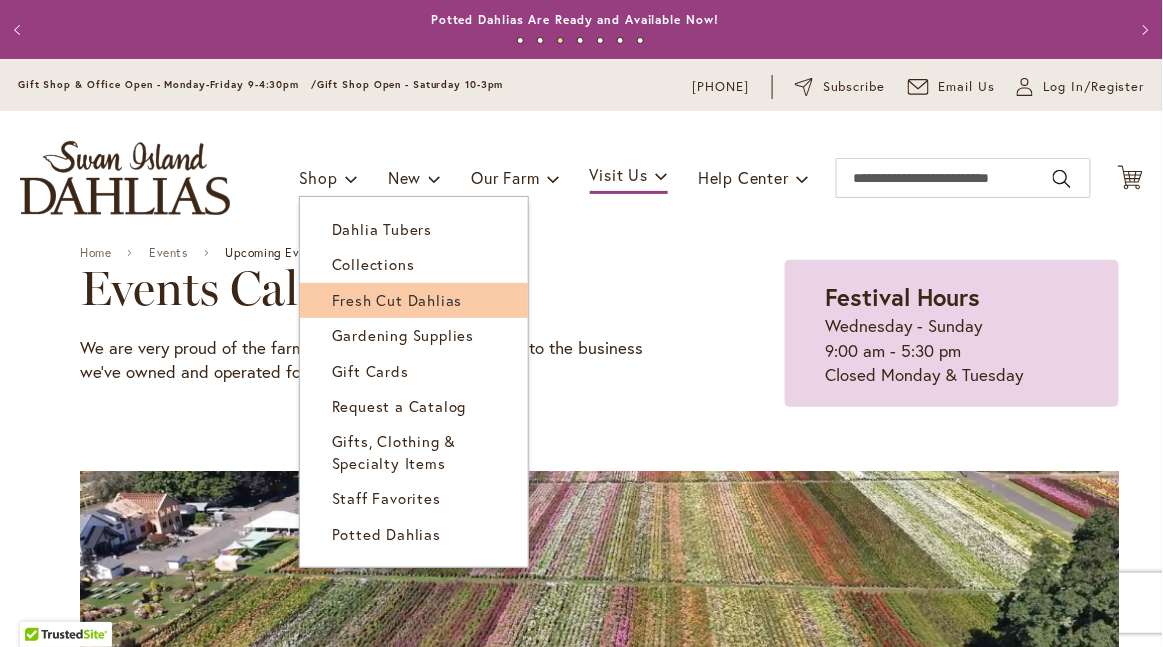click on "Fresh Cut Dahlias" at bounding box center (397, 300) 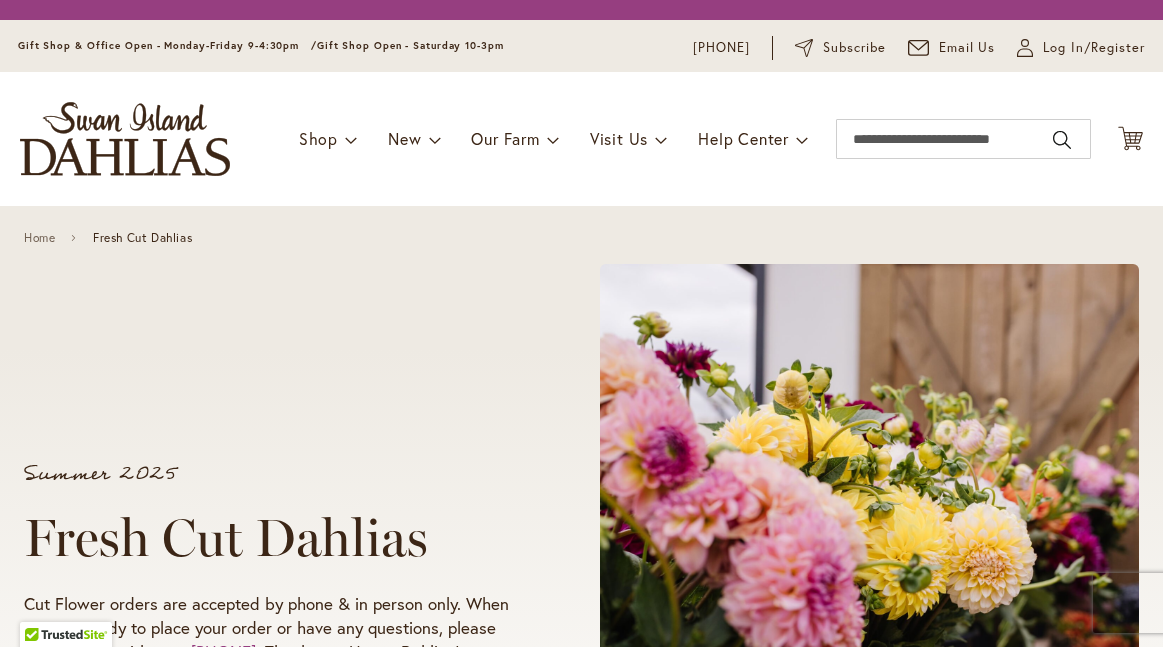 scroll, scrollTop: 0, scrollLeft: 0, axis: both 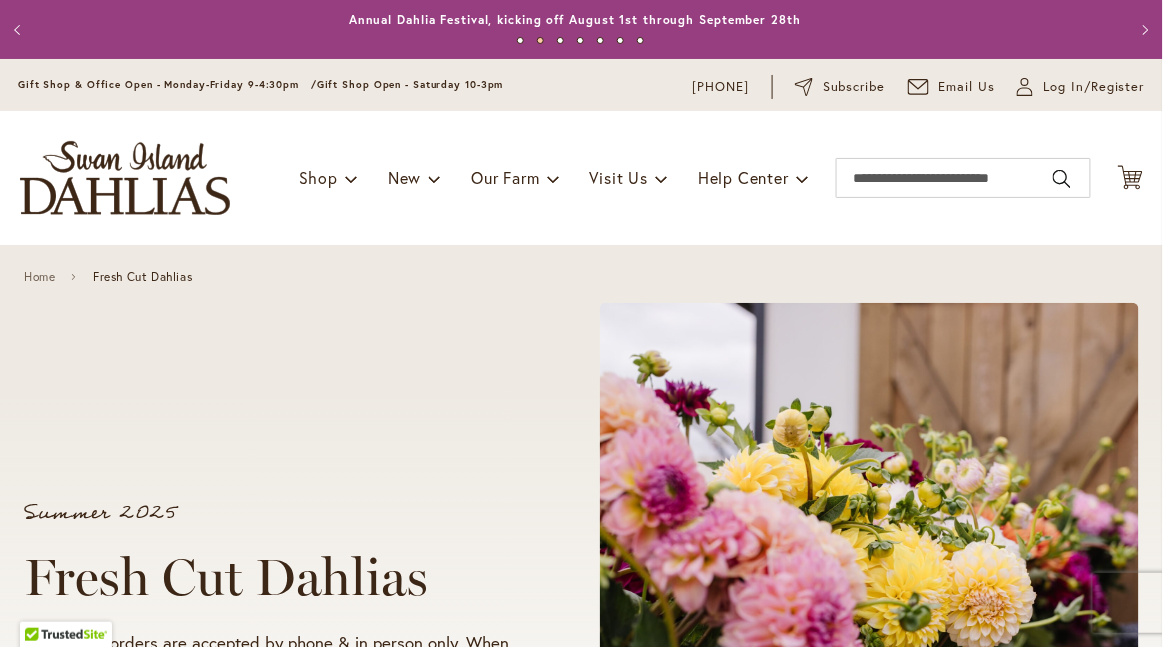 click on "Home       Fresh Cut Dahlias" at bounding box center (581, 276) 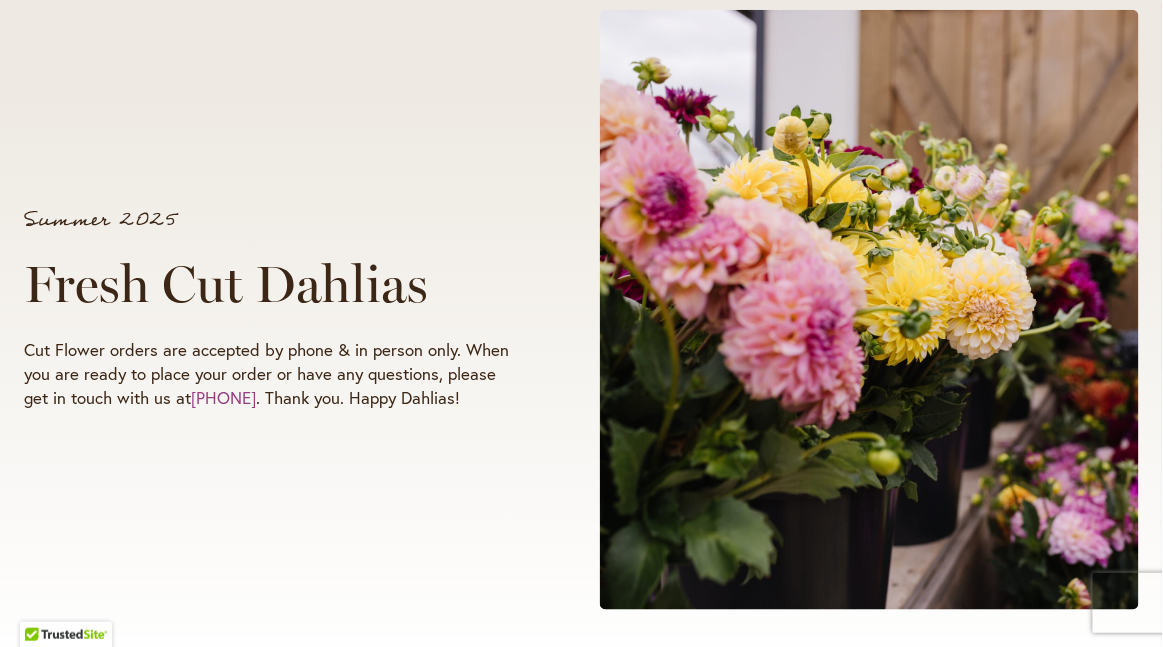 scroll, scrollTop: 109, scrollLeft: 0, axis: vertical 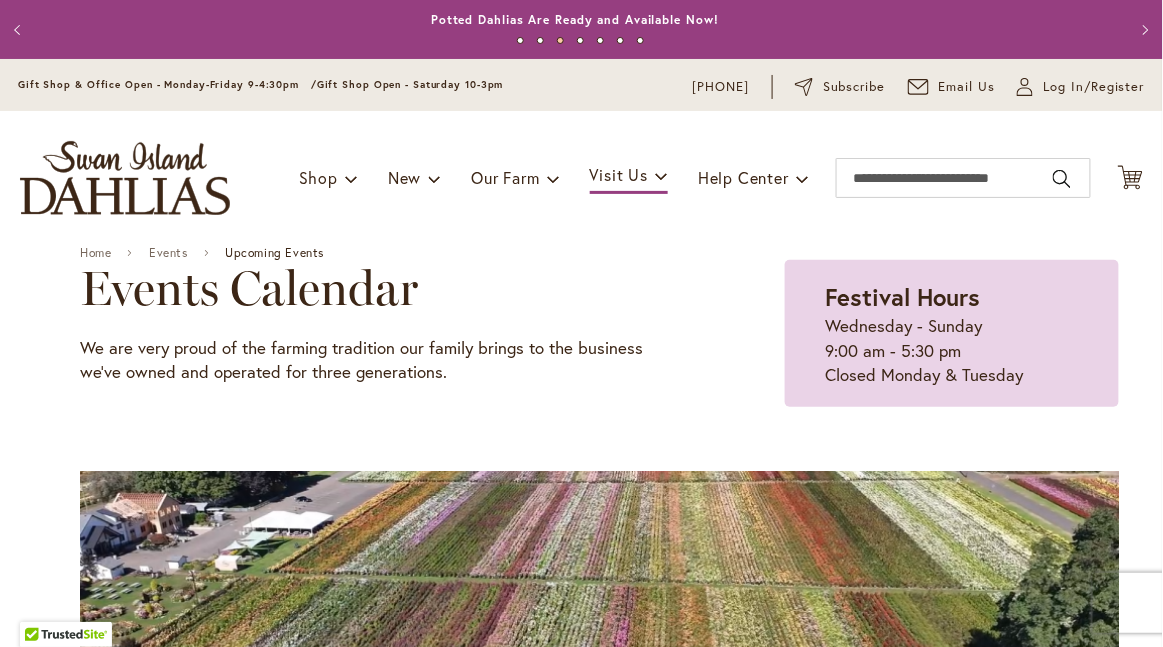 click on "Toggle Nav
Shop
Dahlia Tubers
Collections
Fresh Cut Dahlias
Gardening Supplies
Gift Cards
Request a Catalog
Gifts, Clothing & Specialty Items" at bounding box center (581, 178) 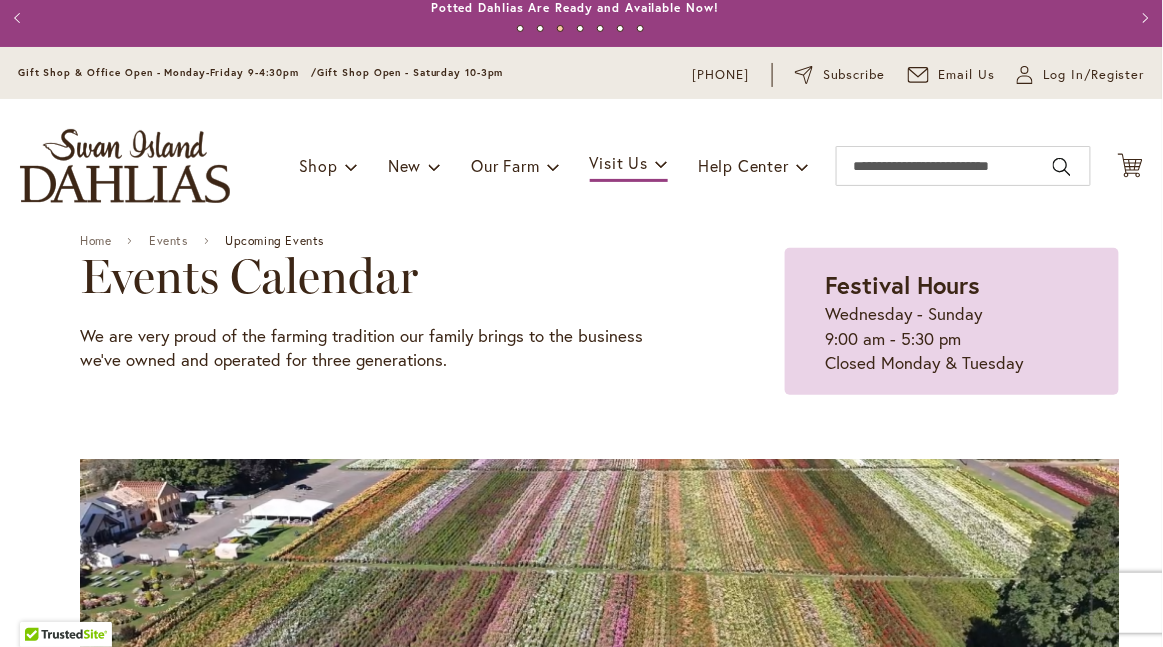 scroll, scrollTop: 0, scrollLeft: 0, axis: both 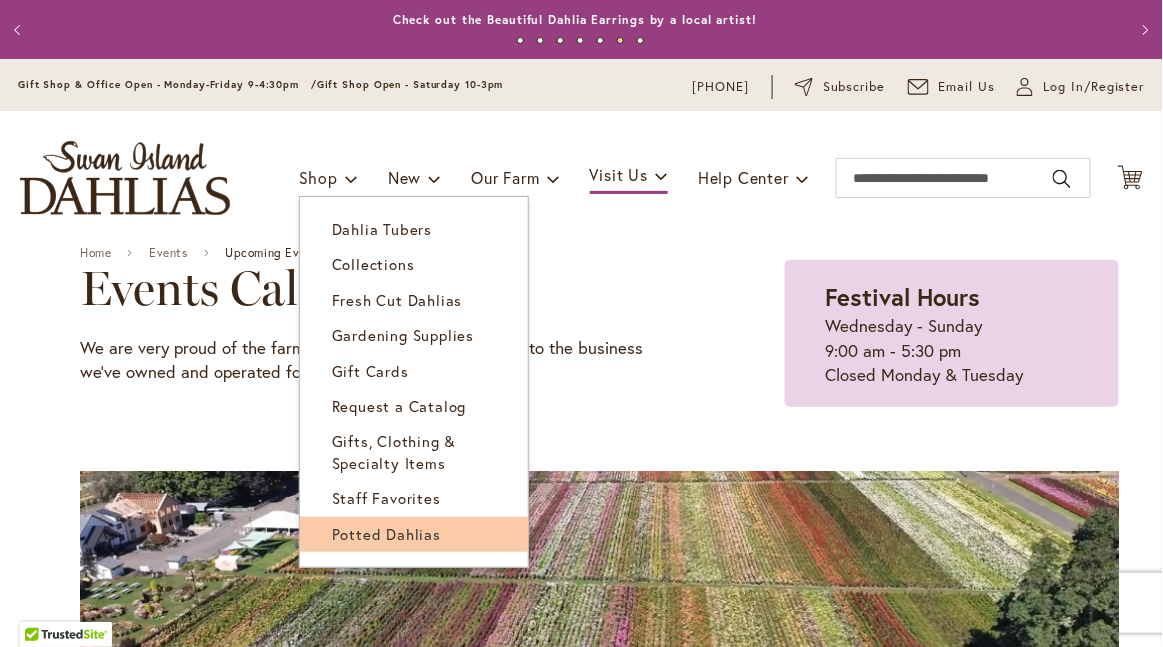 click on "Potted Dahlias" at bounding box center [386, 534] 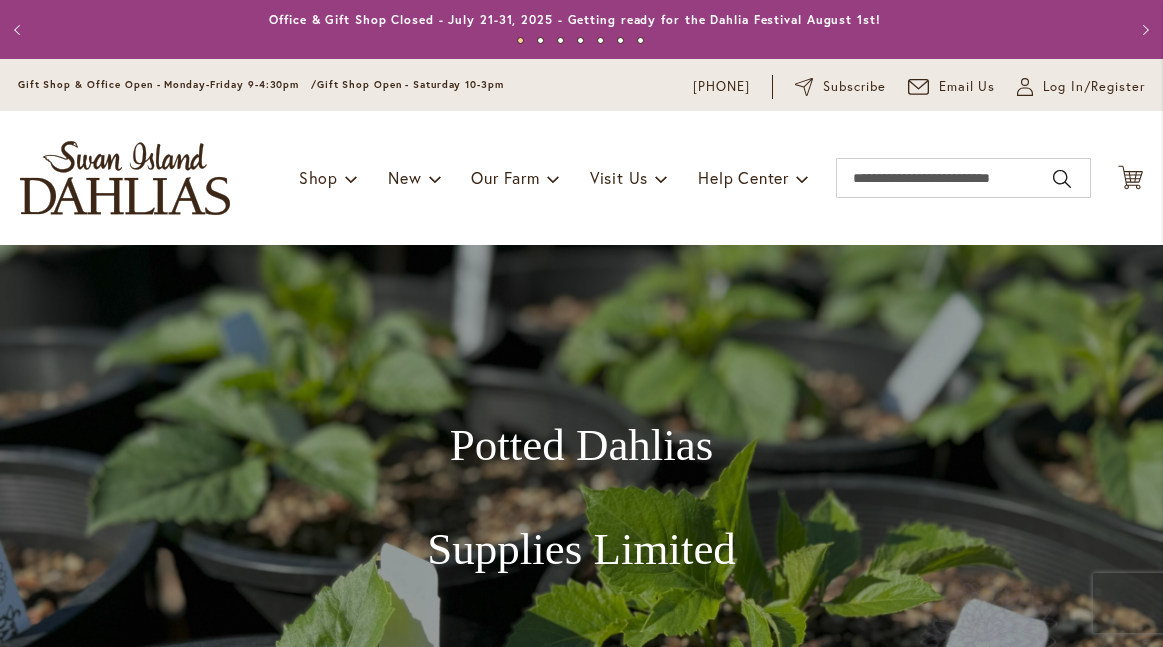 scroll, scrollTop: 0, scrollLeft: 0, axis: both 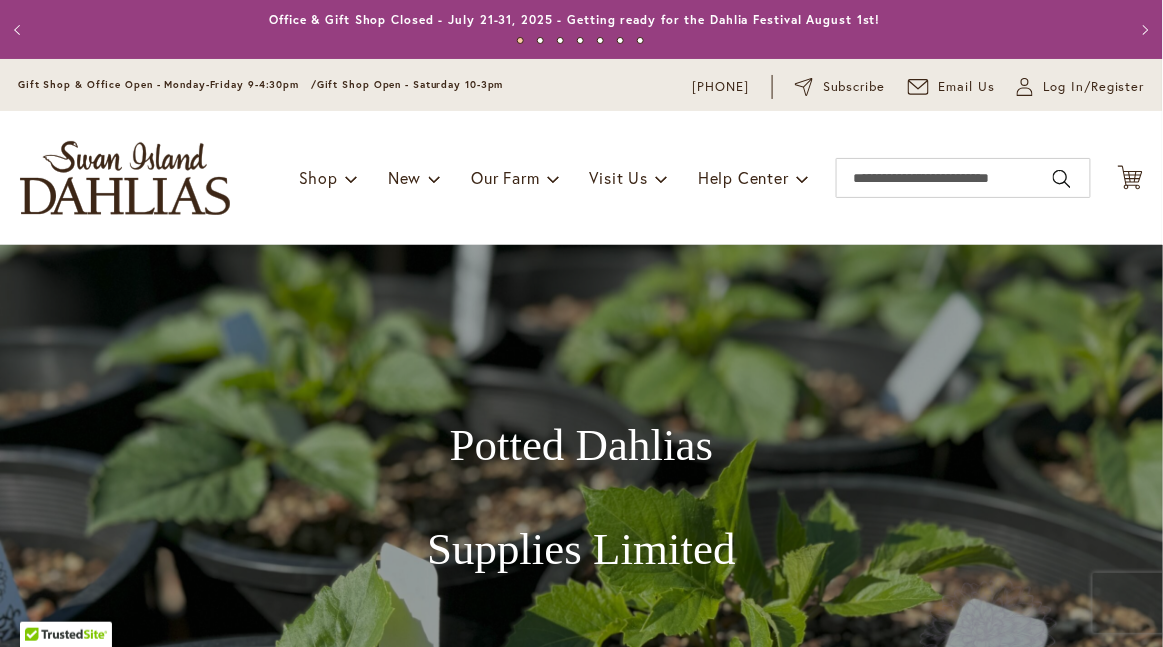 click on "Toggle Nav
Shop
Dahlia Tubers
Collections
Fresh Cut Dahlias
Gardening Supplies
Gift Cards
Request a Catalog
Gifts, Clothing & Specialty Items" at bounding box center (581, 178) 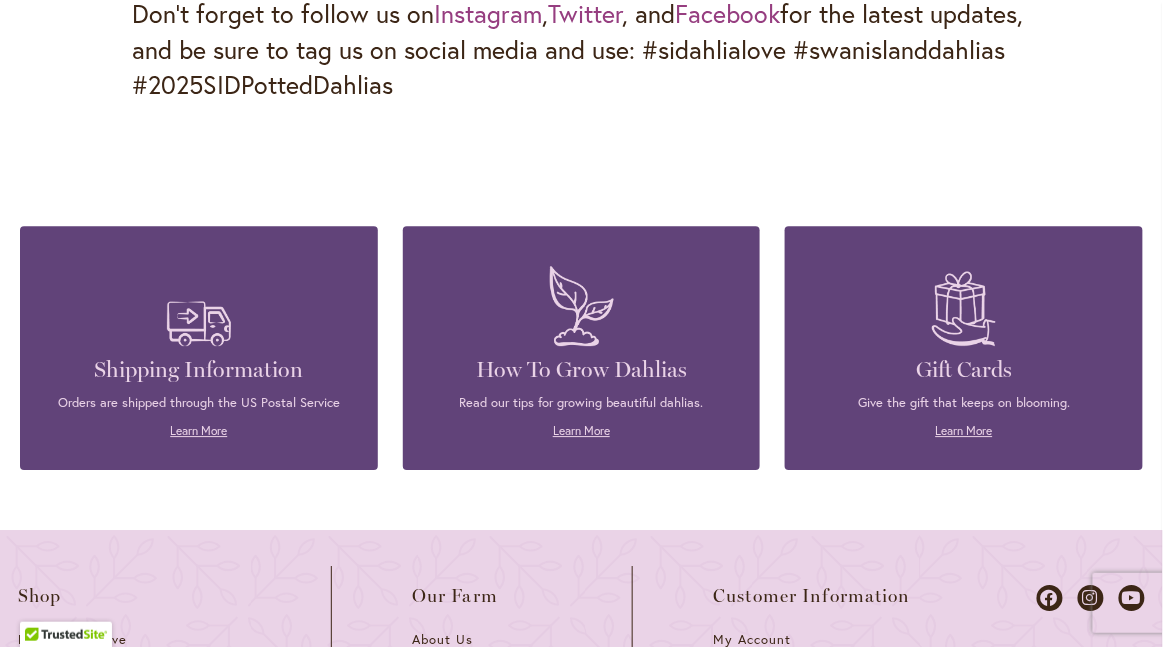 scroll, scrollTop: 3127, scrollLeft: 0, axis: vertical 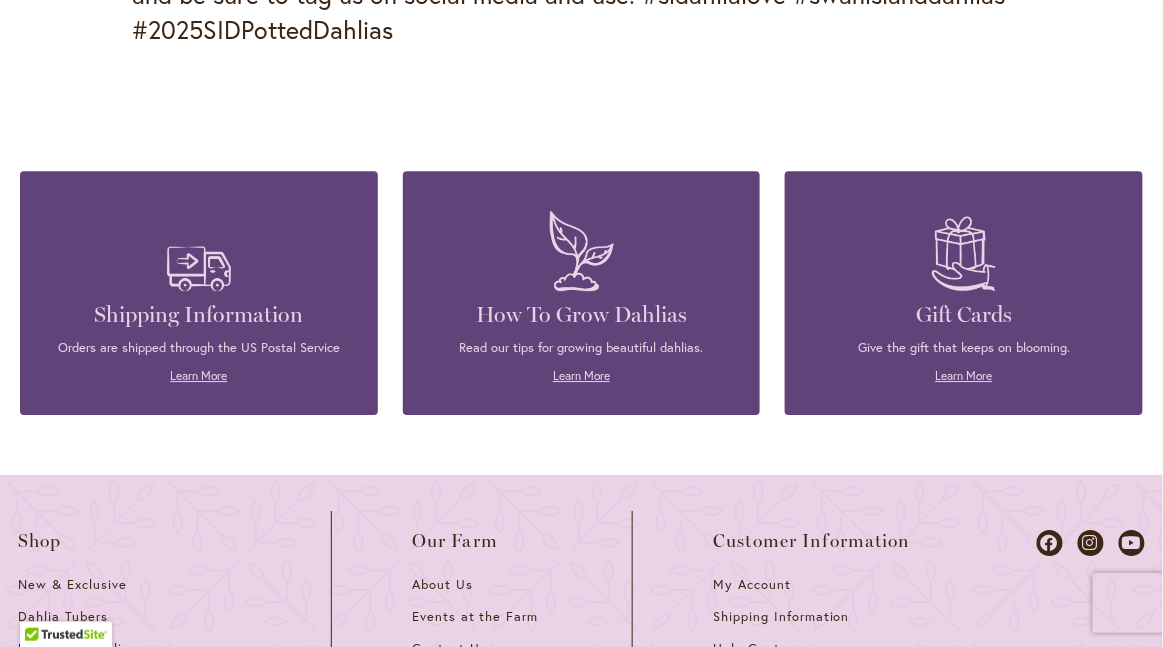 click at bounding box center (582, 250) 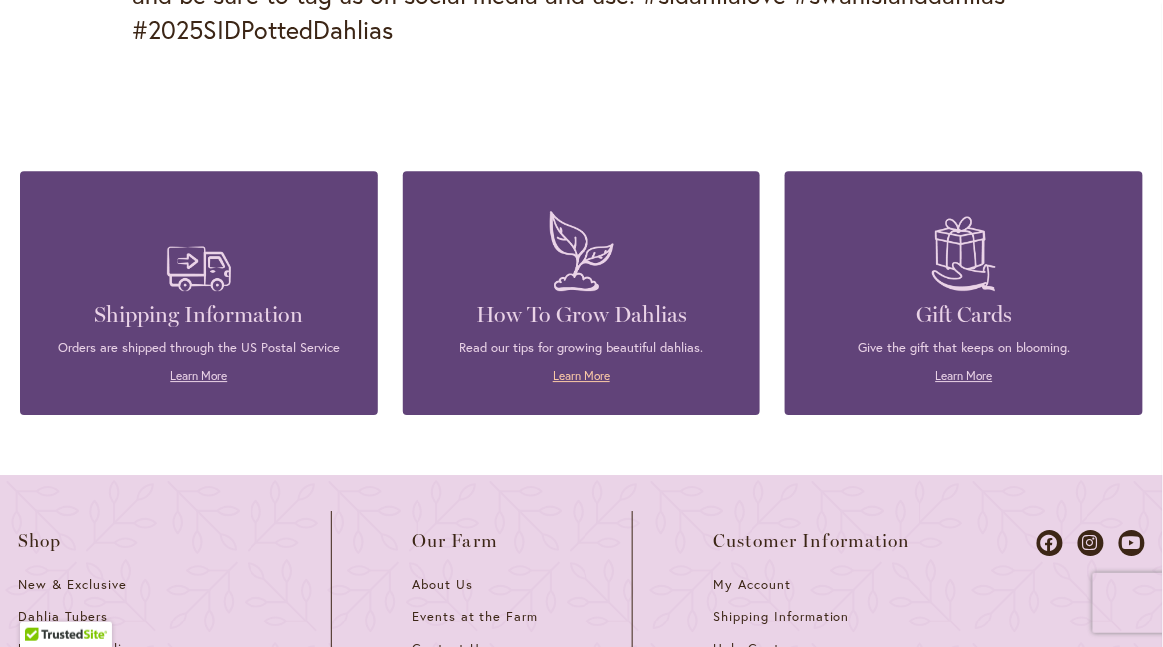 click on "Learn More" at bounding box center [581, 375] 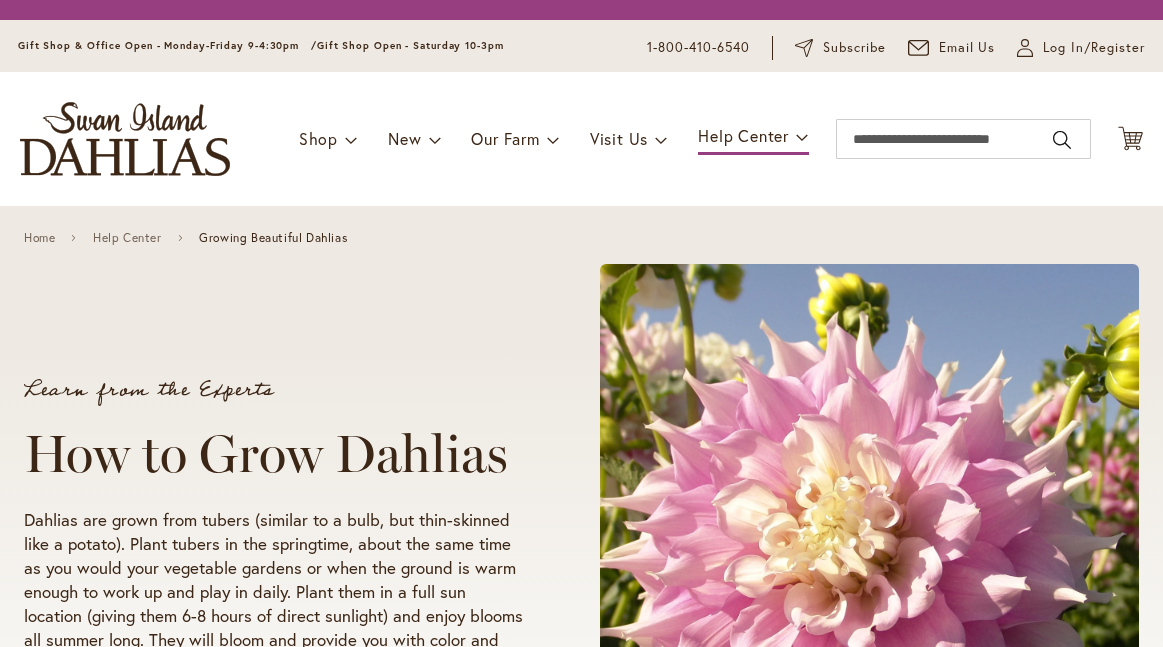 scroll, scrollTop: 0, scrollLeft: 0, axis: both 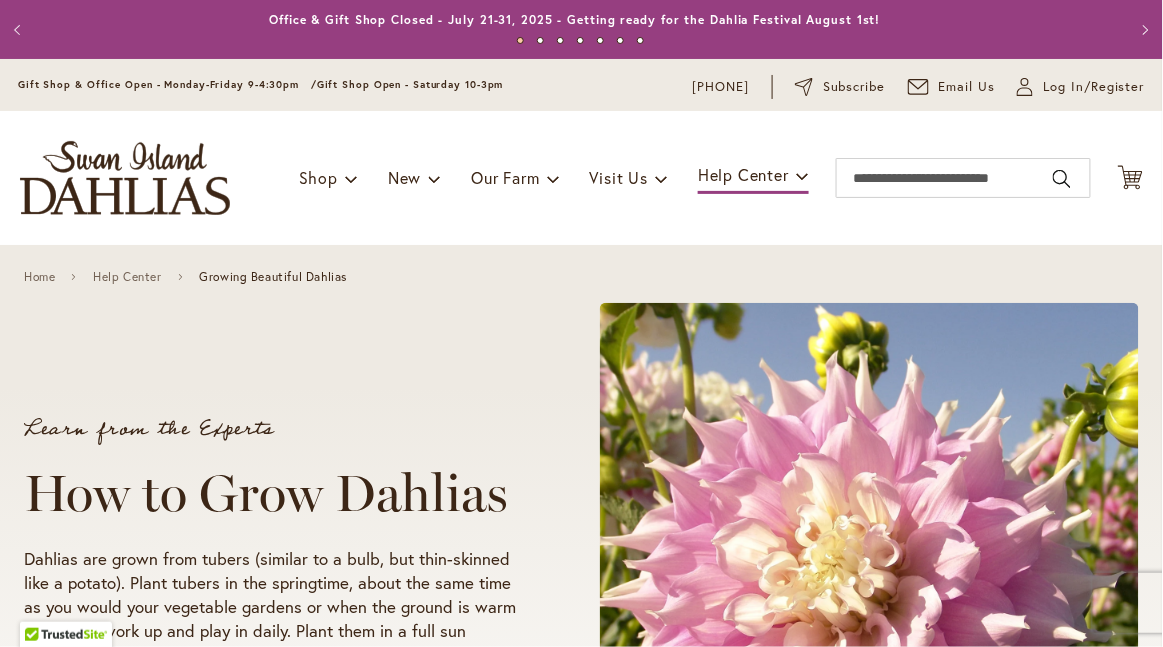 click on "Learn from the Experts
How to Grow Dahlias
Dahlias are grown from tubers (similar to a bulb, but thin-skinned like a potato). Plant tubers in the springtime, about the same time as you would your vegetable gardens or when the ground is warm enough to work up and play in daily. Plant them in a full sun location (giving them 6-8 hours of direct sunlight) and enjoy blooms all summer long. They will bloom and provide you with color and abundant flowers for cutting and enjoying throughout the summer.
The more you cut a dahlia plant, the more it will bloom. Most cut dahlias will last up to 5 days once cut and treated." at bounding box center [581, 603] 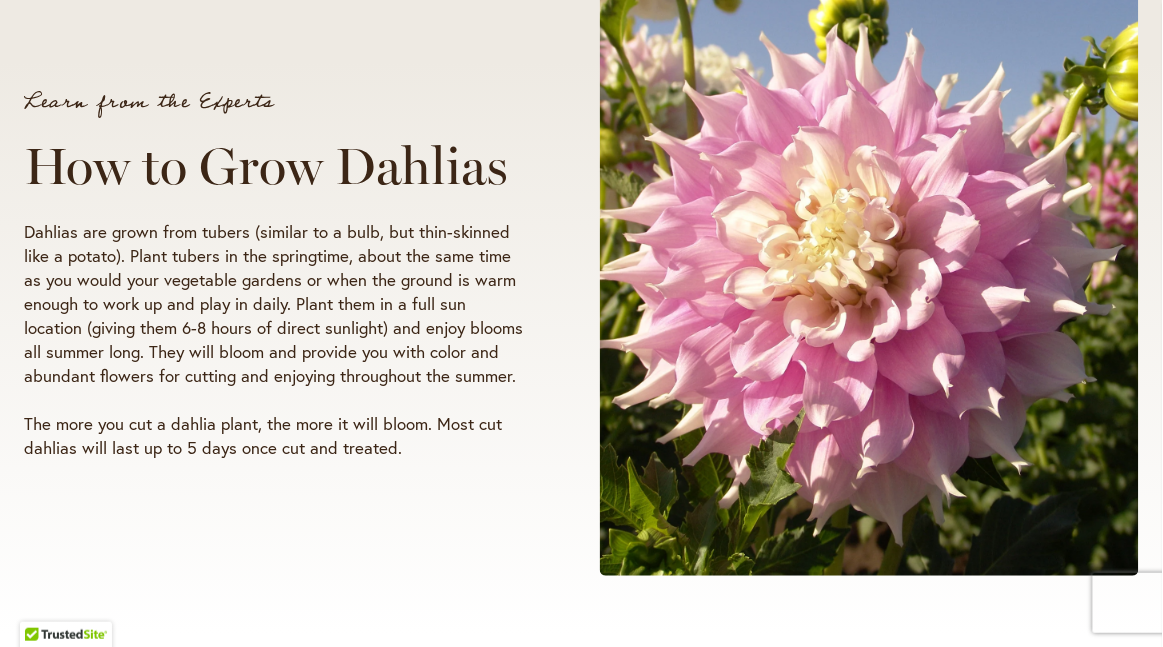 scroll, scrollTop: 363, scrollLeft: 0, axis: vertical 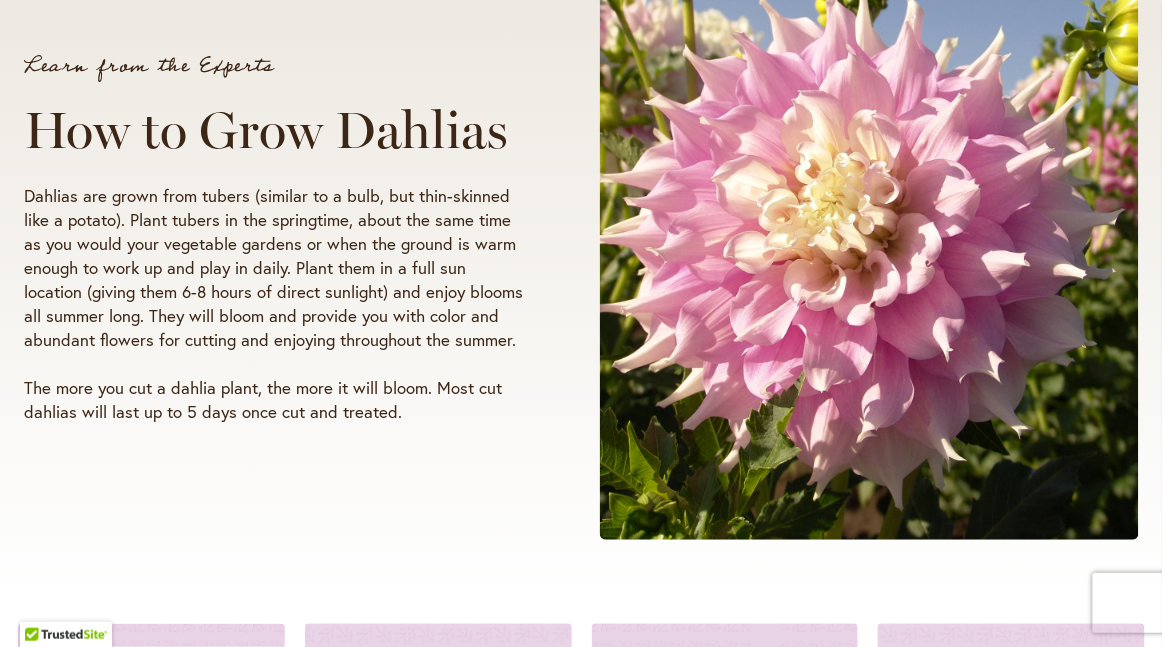 click on "Learn from the Experts
How to Grow Dahlias
Dahlias are grown from tubers (similar to a bulb, but thin-skinned like a potato). Plant tubers in the springtime, about the same time as you would your vegetable gardens or when the ground is warm enough to work up and play in daily. Plant them in a full sun location (giving them 6-8 hours of direct sunlight) and enjoy blooms all summer long. They will bloom and provide you with color and abundant flowers for cutting and enjoying throughout the summer.
The more you cut a dahlia plant, the more it will bloom. Most cut dahlias will last up to 5 days once cut and treated." at bounding box center (581, 240) 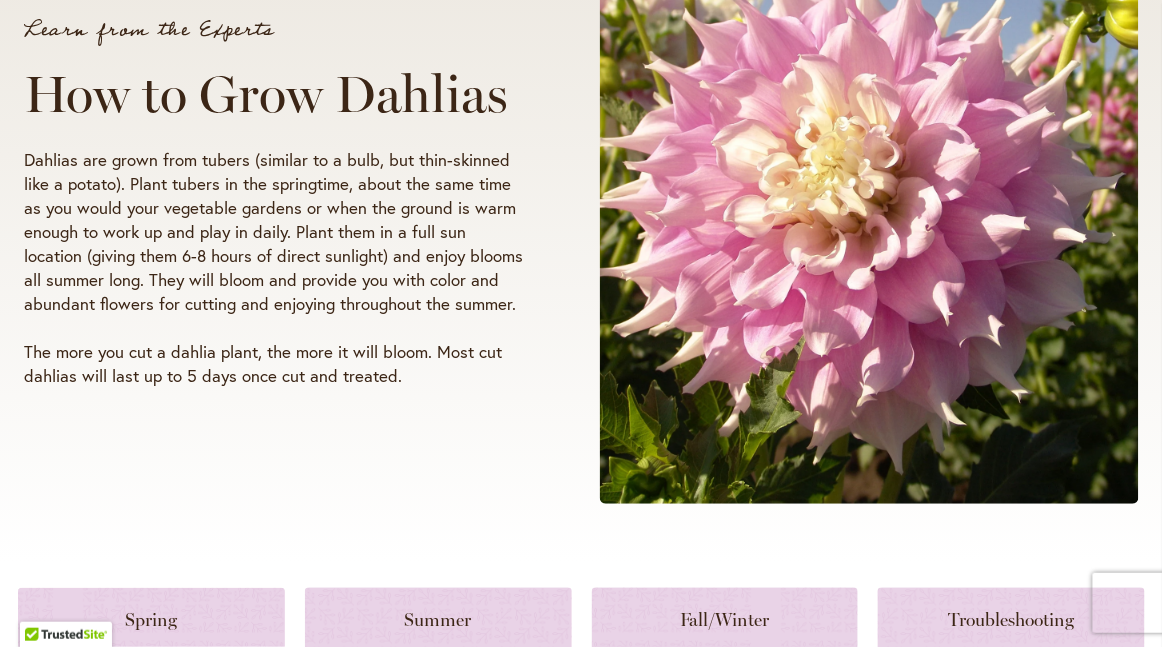 click on "Learn from the Experts
How to Grow Dahlias
Dahlias are grown from tubers (similar to a bulb, but thin-skinned like a potato). Plant tubers in the springtime, about the same time as you would your vegetable gardens or when the ground is warm enough to work up and play in daily. Plant them in a full sun location (giving them 6-8 hours of direct sunlight) and enjoy blooms all summer long. They will bloom and provide you with color and abundant flowers for cutting and enjoying throughout the summer.
The more you cut a dahlia plant, the more it will bloom. Most cut dahlias will last up to 5 days once cut and treated." at bounding box center (303, 204) 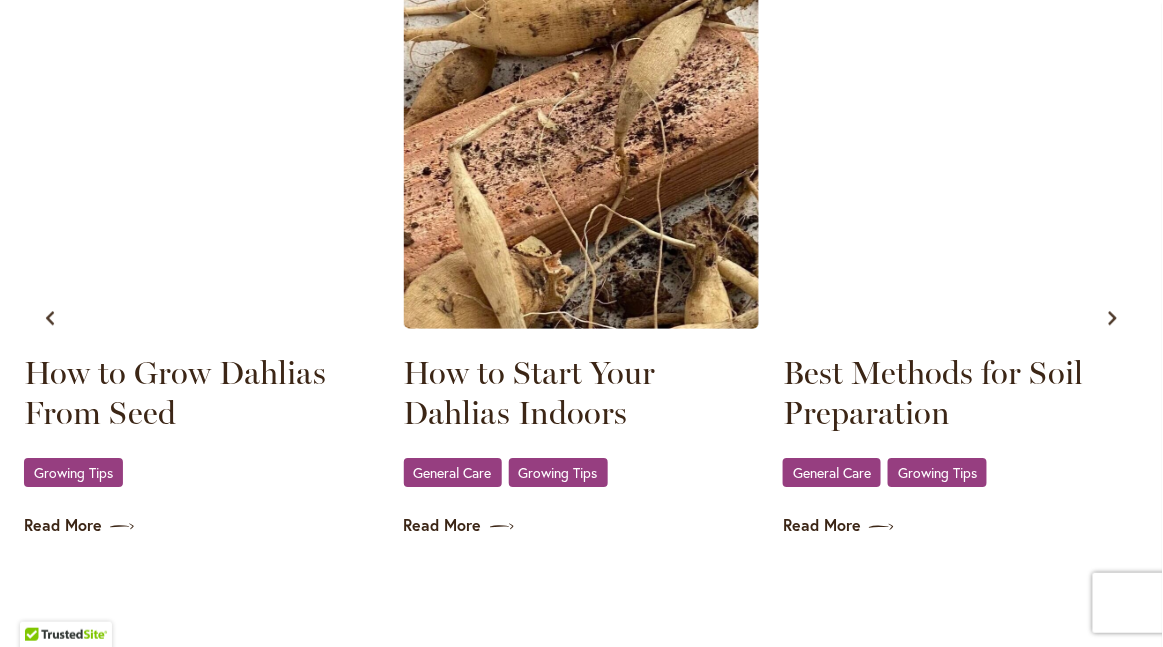 scroll, scrollTop: 1236, scrollLeft: 0, axis: vertical 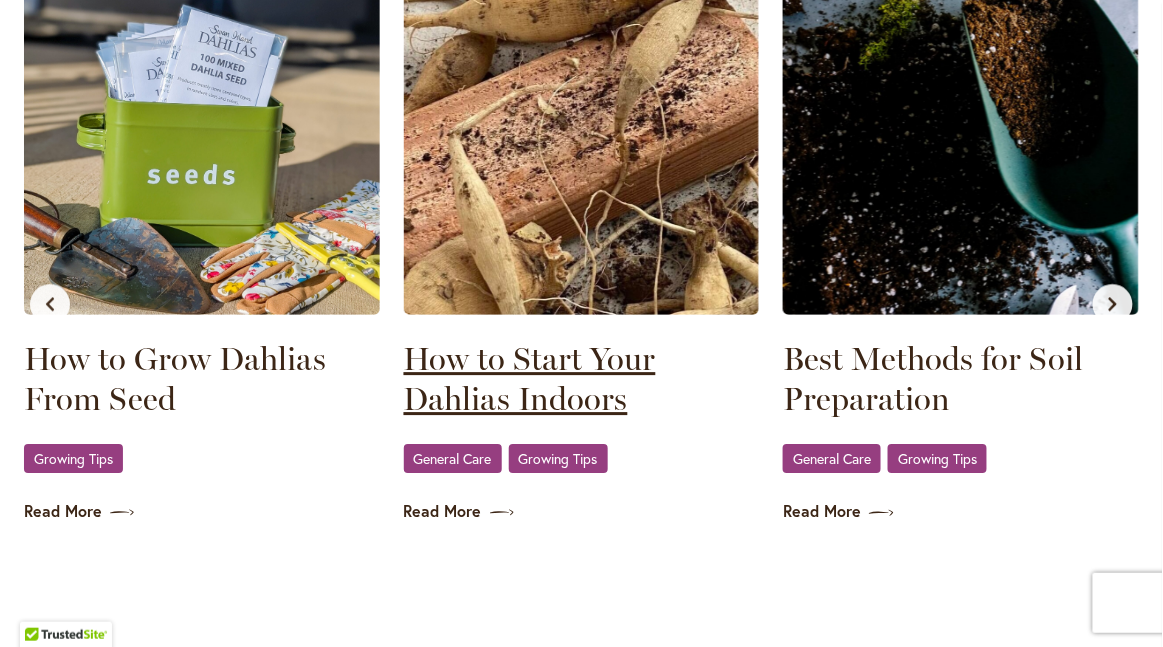 click on "How to Start Your Dahlias Indoors" at bounding box center [582, 379] 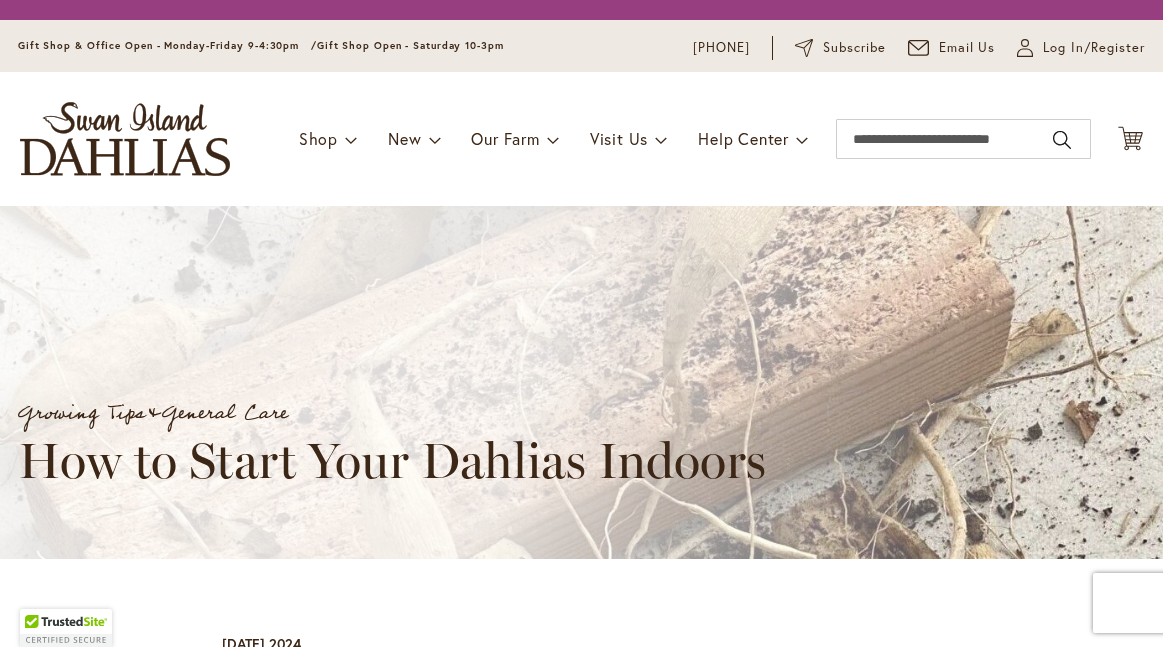 scroll, scrollTop: 0, scrollLeft: 0, axis: both 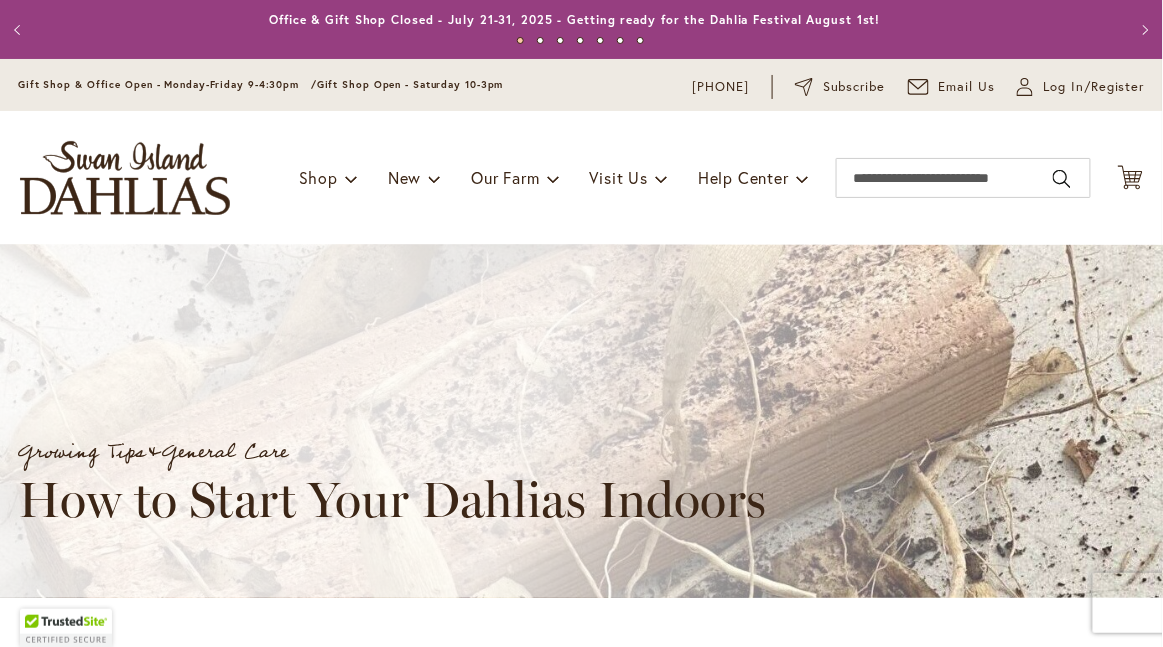 click on "Toggle Nav
Shop
Dahlia Tubers
Collections
Fresh Cut Dahlias
Gardening Supplies
Gift Cards
Request a Catalog
Gifts, Clothing & Specialty Items" at bounding box center [581, 178] 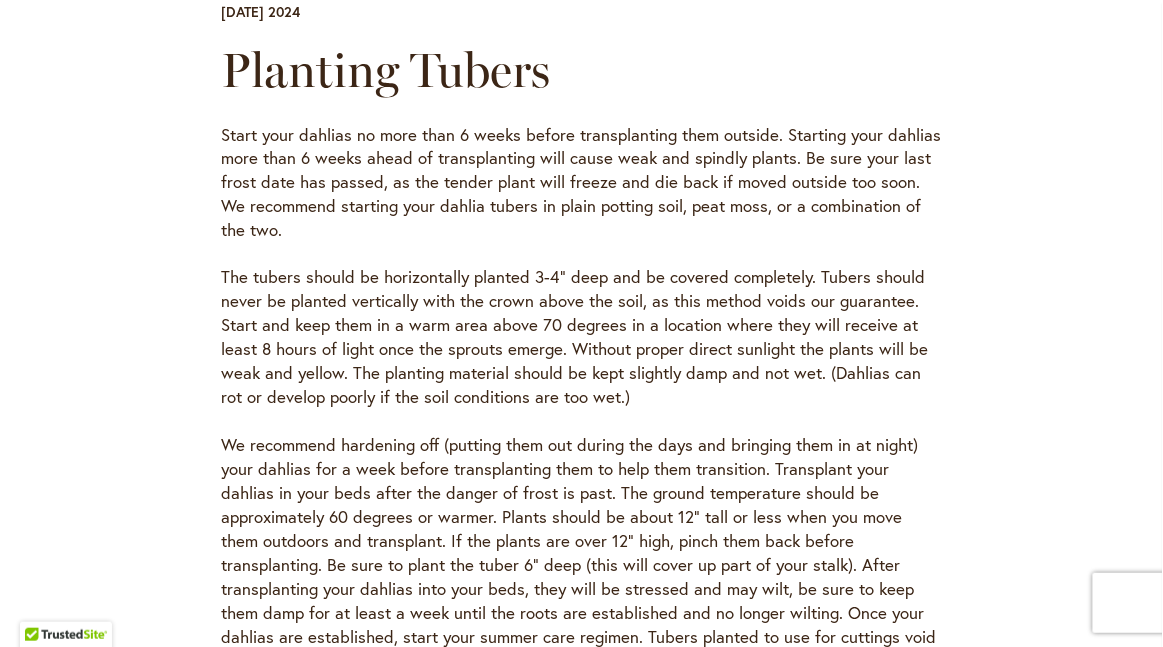 scroll, scrollTop: 618, scrollLeft: 0, axis: vertical 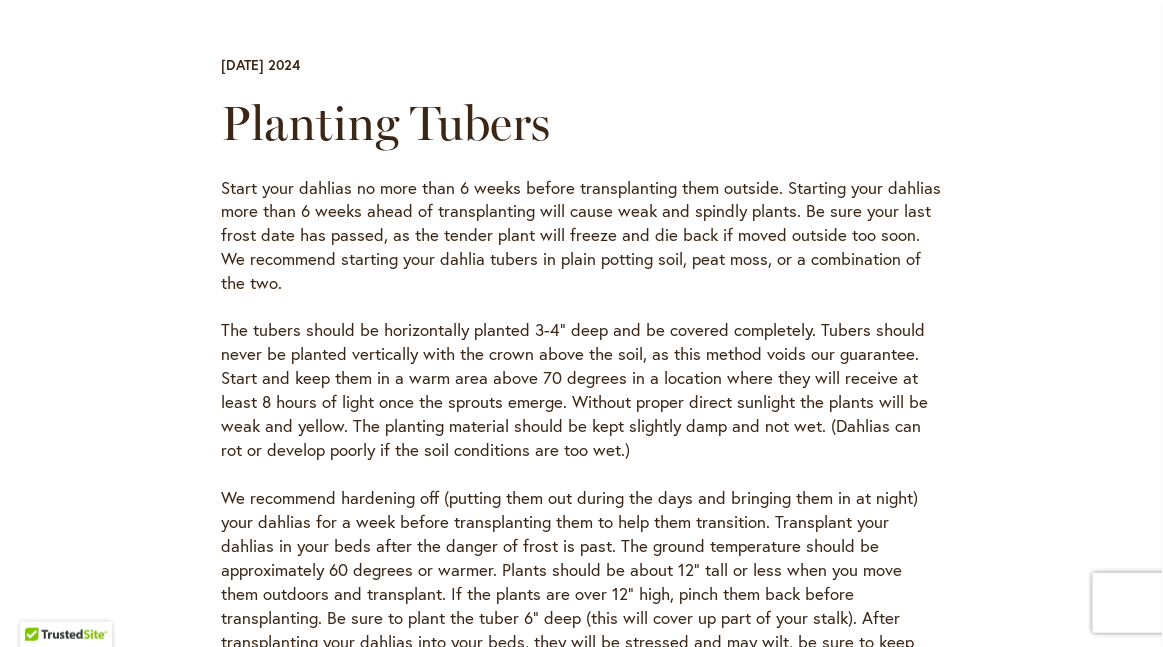 click on "Growing Tips  &  General Care
How to Start Your Dahlias Indoors
July 29 2024
Planting Tubers
Start your dahlias no more than 6 weeks before transplanting them outside. Starting your dahlias more than 6 weeks ahead of transplanting will cause weak and spindly plants. Be sure your last frost date has passed, as the tender plant will freeze and die back if moved outside too soon. We recommend starting your dahlia tubers in plain potting soil, peat moss, or a combination of the two.
Dahlia Cuttings
Cuttings may be taken in January and February from tubers you grew previously as we are unable to ship until March. Please see our video at dahlias.com for information on how we do cuttings. Taking cuttings weakens the original tuber and the tuber is no longer covered under  our guarantee .
Share Article" at bounding box center [582, 403] 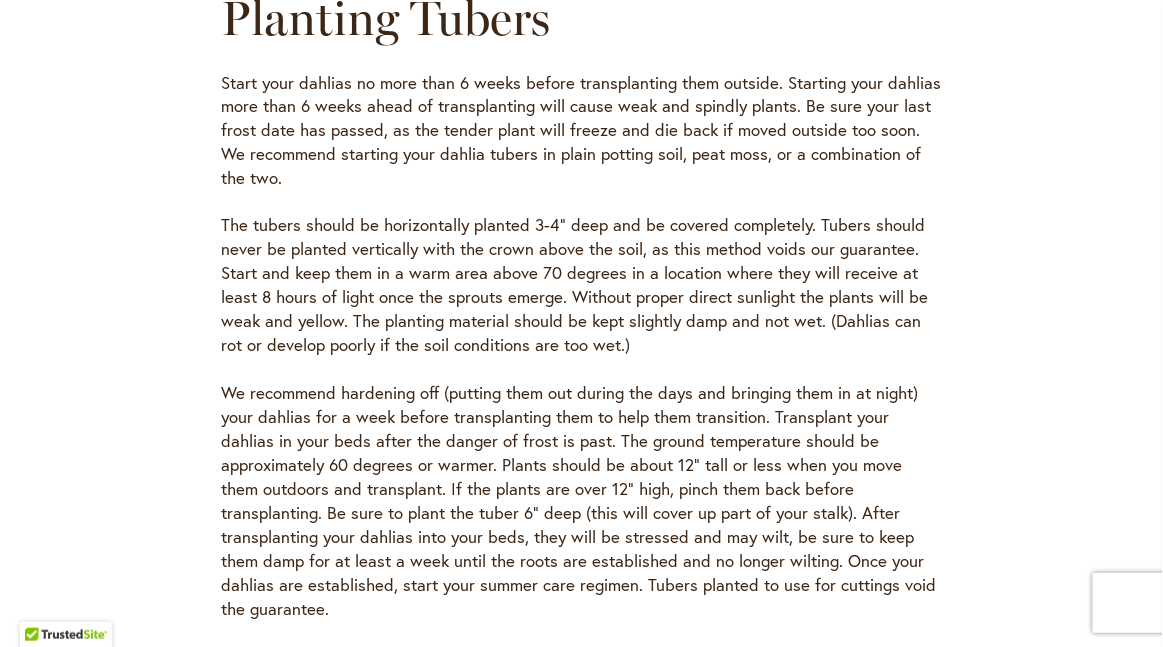scroll, scrollTop: 727, scrollLeft: 0, axis: vertical 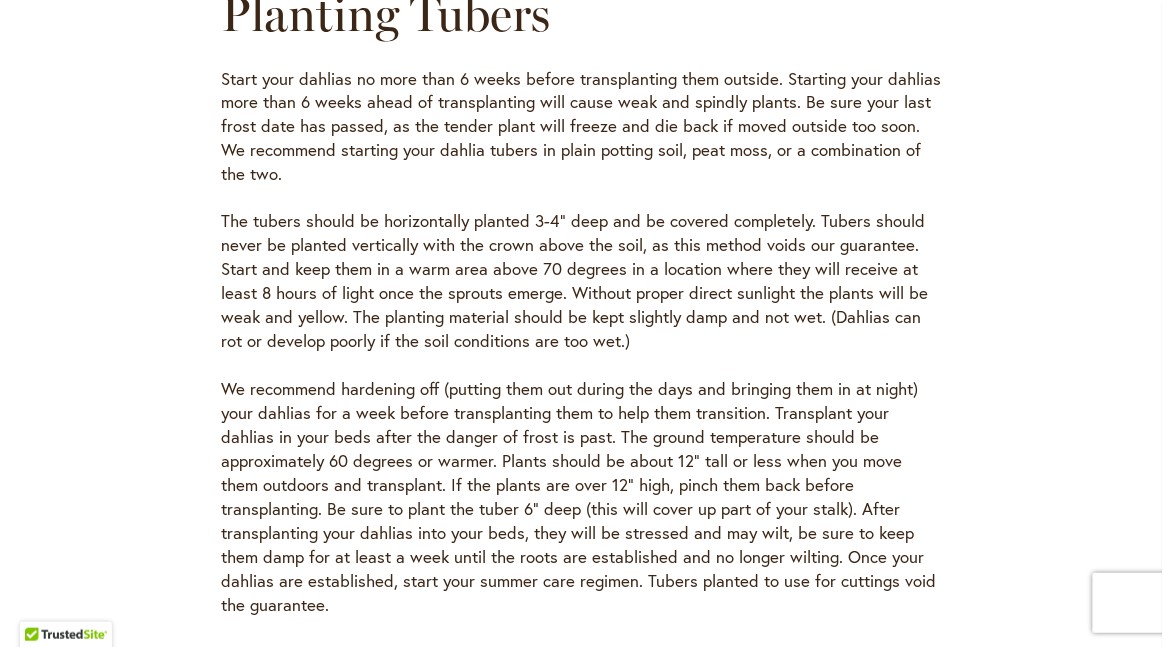 click on "Planting Tubers
Start your dahlias no more than 6 weeks before transplanting them outside. Starting your dahlias more than 6 weeks ahead of transplanting will cause weak and spindly plants. Be sure your last frost date has passed, as the tender plant will freeze and die back if moved outside too soon. We recommend starting your dahlia tubers in plain potting soil, peat moss, or a combination of the two.
The tubers should be horizontally planted 3-4" deep and be covered completely. Tubers should never be planted vertically with the crown above the soil, as this method voids our guarantee. Start and keep them in a warm area above 70 degrees in a location where they will receive at least 8 hours of light once the sprouts emerge. Without proper direct sunlight the plants will be weak and yellow. The planting material should be kept slightly damp and not wet. (Dahlias can rot or develop poorly if the soil conditions are too wet.)
Dahlia Cuttings
our guarantee ." at bounding box center [582, 402] 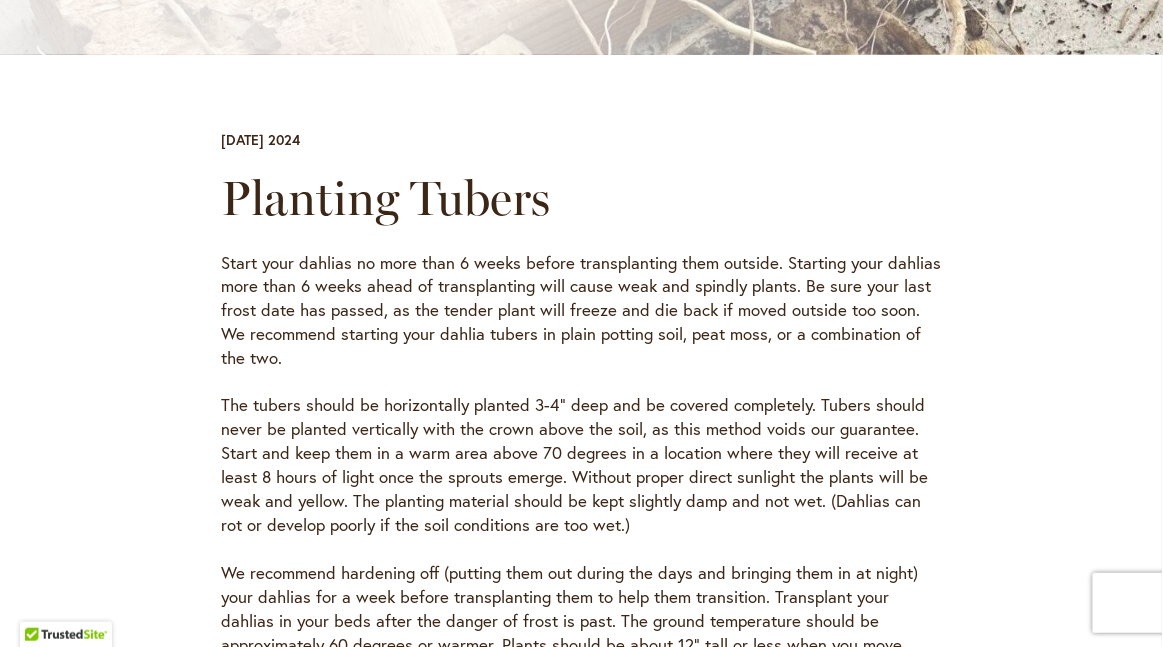 scroll, scrollTop: 545, scrollLeft: 0, axis: vertical 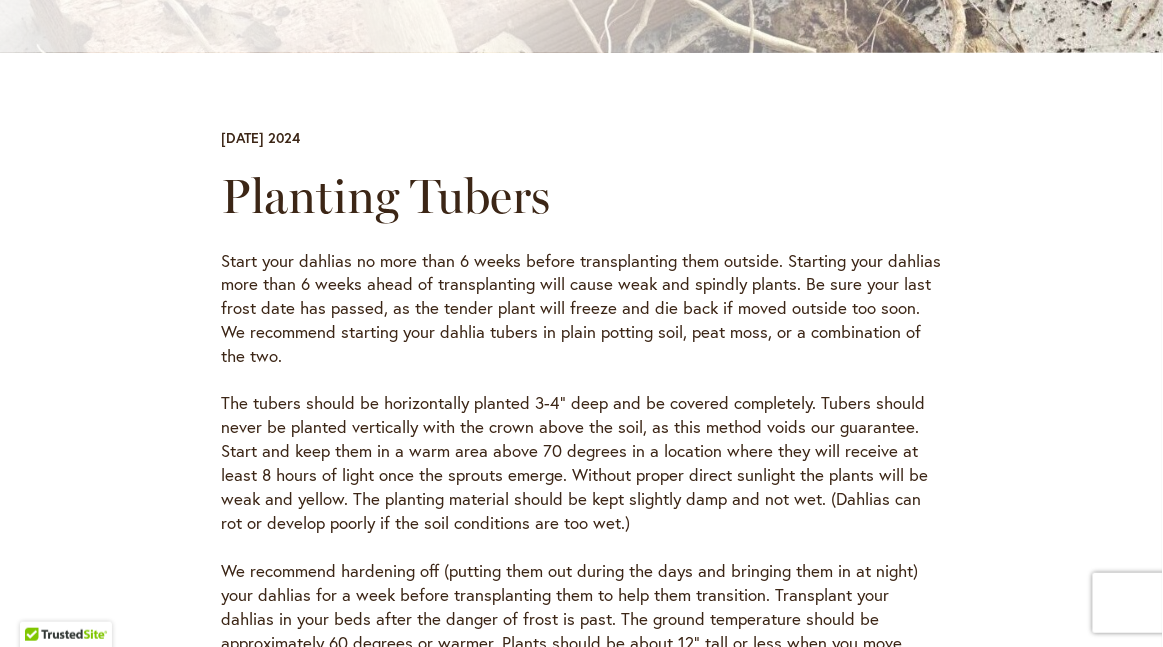 click on "Skip to Content
Gift Shop & Office Open - Monday-Friday 9-4:30pm   /    Gift Shop Open - Saturday 10-3pm
1-866-254-1047
Subscribe
Email Us
My Account
Log In/Register
Toggle Nav
Shop
Dahlia Tubers
Collections
Fresh Cut Dahlias" at bounding box center [581, 683] 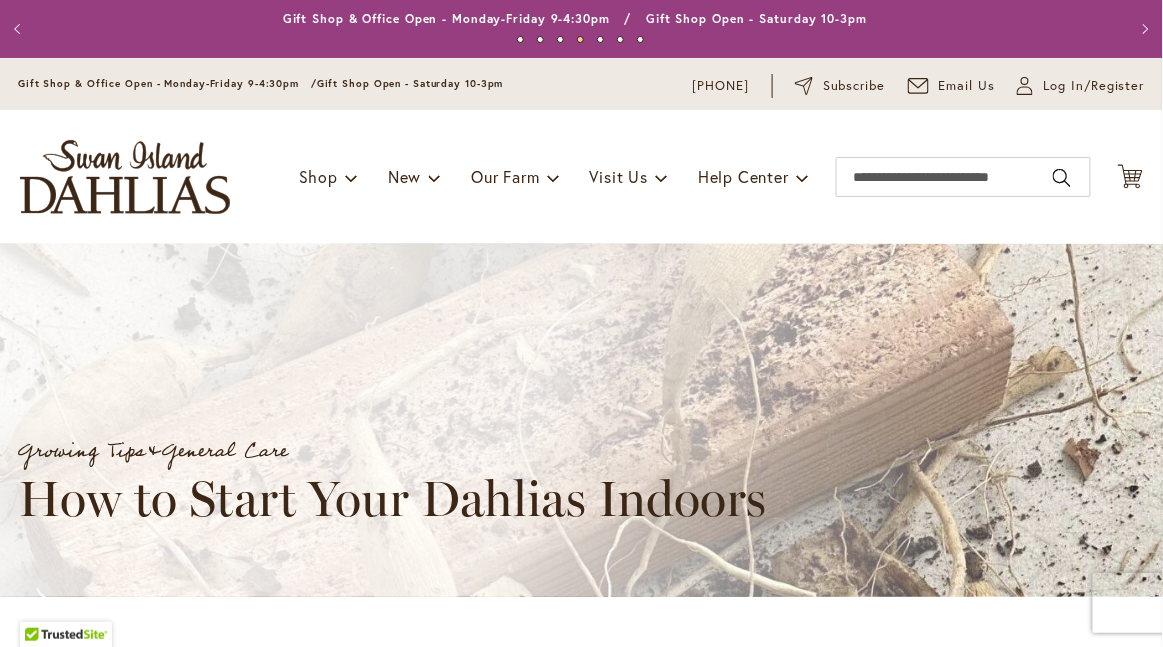 scroll, scrollTop: 0, scrollLeft: 0, axis: both 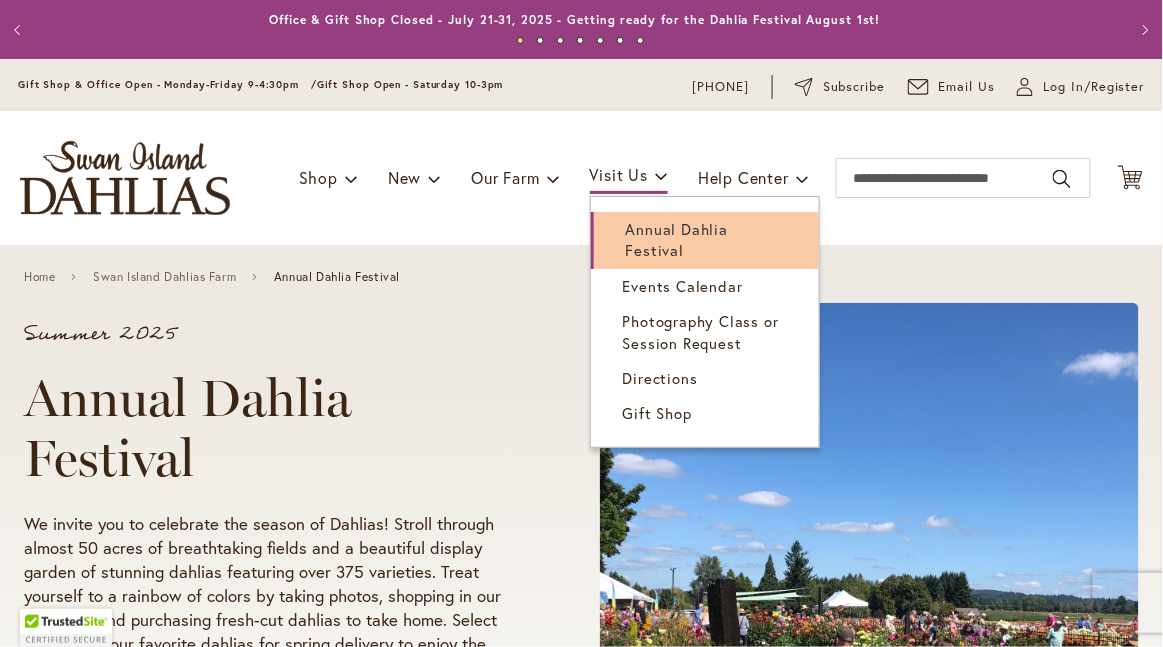 click on "Annual Dahlia Festival" at bounding box center (677, 239) 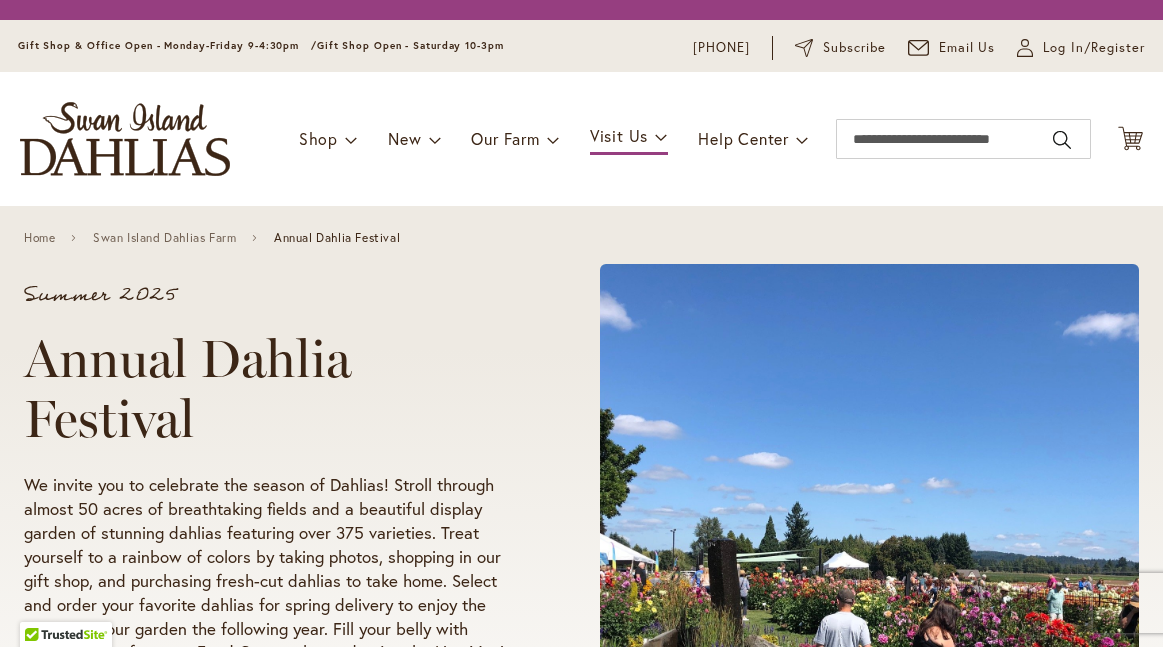 scroll, scrollTop: 0, scrollLeft: 0, axis: both 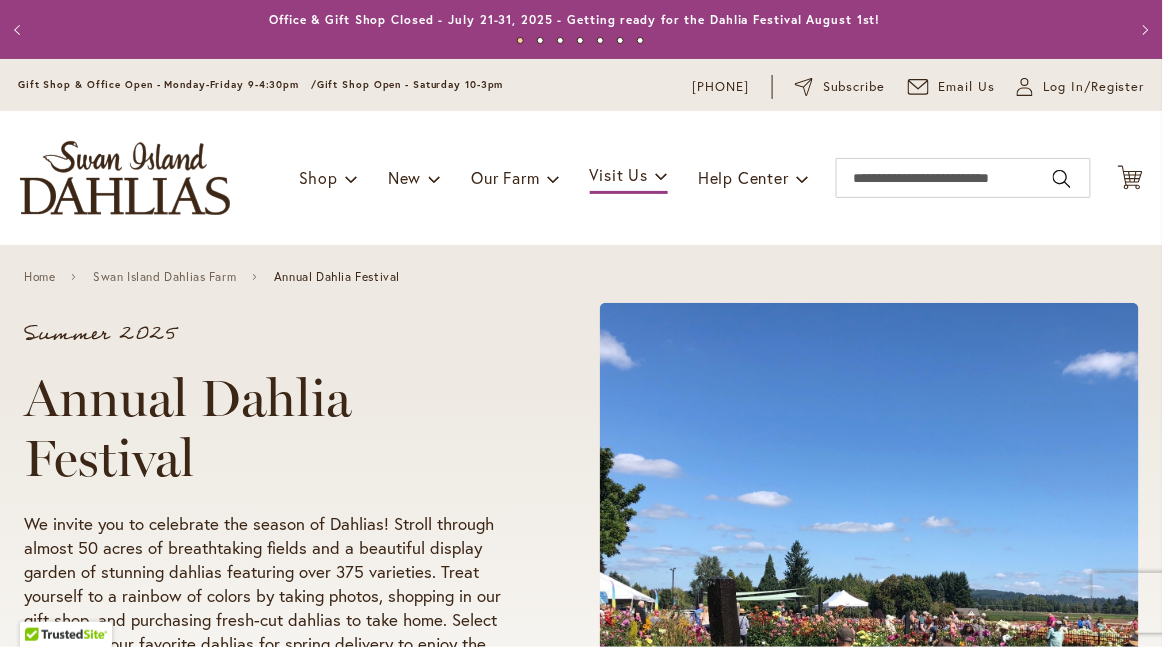 click on "Summer 2025
Annual Dahlia Festival
We invite you to celebrate the season of Dahlias! Stroll through almost 50 acres of breathtaking fields and a beautiful display garden of stunning dahlias featuring over 375 varieties. Treat yourself to a rainbow of colors by taking photos, shopping in our gift shop, and purchasing fresh-cut dahlias to take home. Select and order your favorite dahlias for spring delivery to enjoy the beauty in your garden the following year. Fill your belly with yummy treats from our Food Carts, relax and enjoy the Live Music on the weekend, or take one of our Classes throughout the festival dates.
Festival Hours
August - September Every Wednesday - Sunday & Labor Day 9:00 am to 5:30 pm" at bounding box center [303, 603] 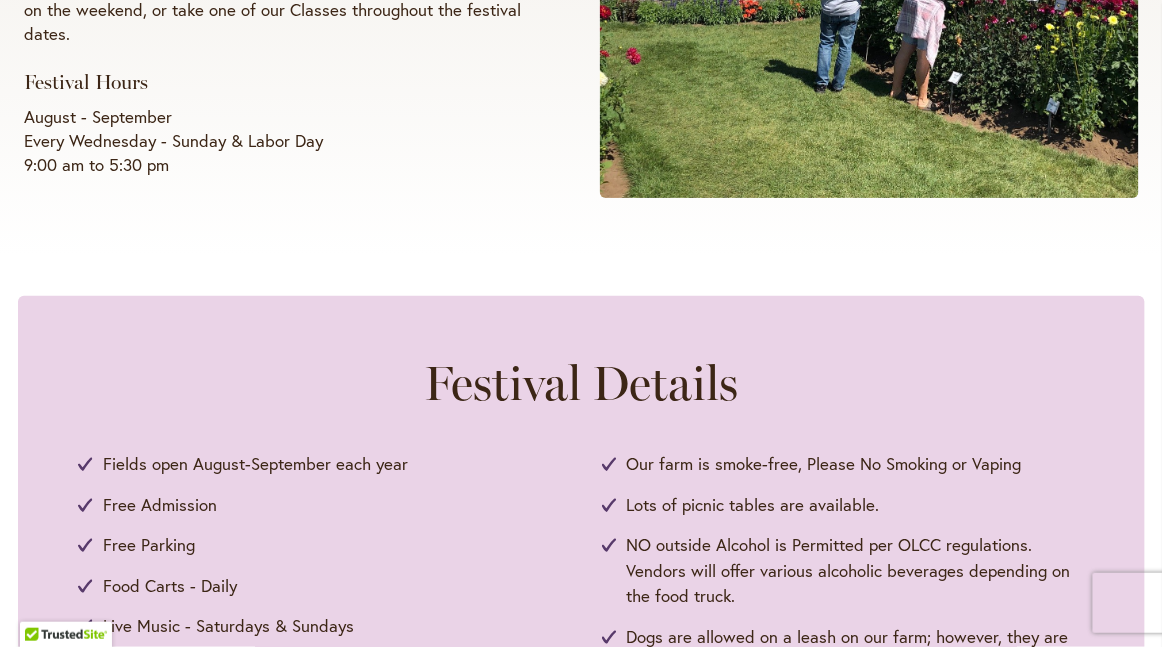 scroll, scrollTop: 727, scrollLeft: 0, axis: vertical 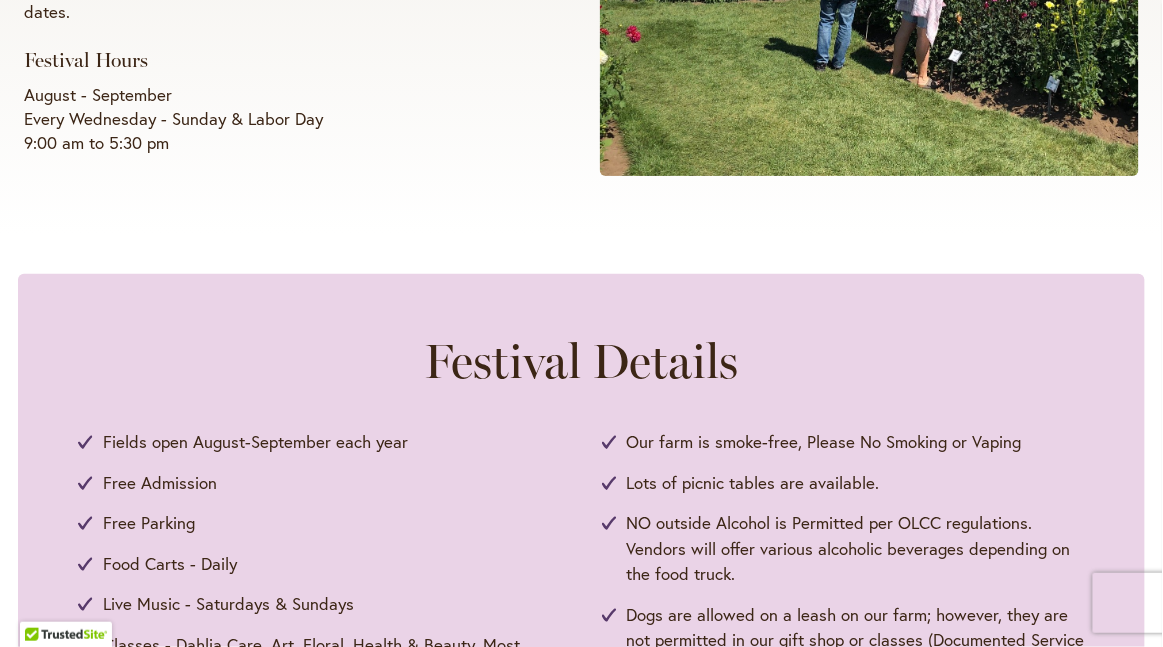 click on "Summer 2025
Annual Dahlia Festival
We invite you to celebrate the season of Dahlias! Stroll through almost 50 acres of breathtaking fields and a beautiful display garden of stunning dahlias featuring over 375 varieties. Treat yourself to a rainbow of colors by taking photos, shopping in our gift shop, and purchasing fresh-cut dahlias to take home. Select and order your favorite dahlias for spring delivery to enjoy the beauty in your garden the following year. Fill your belly with yummy treats from our Food Carts, relax and enjoy the Live Music on the weekend, or take one of our Classes throughout the festival dates.
Festival Hours
August - September Every Wednesday - Sunday & Labor Day 9:00 am to 5:30 pm" at bounding box center [581, -124] 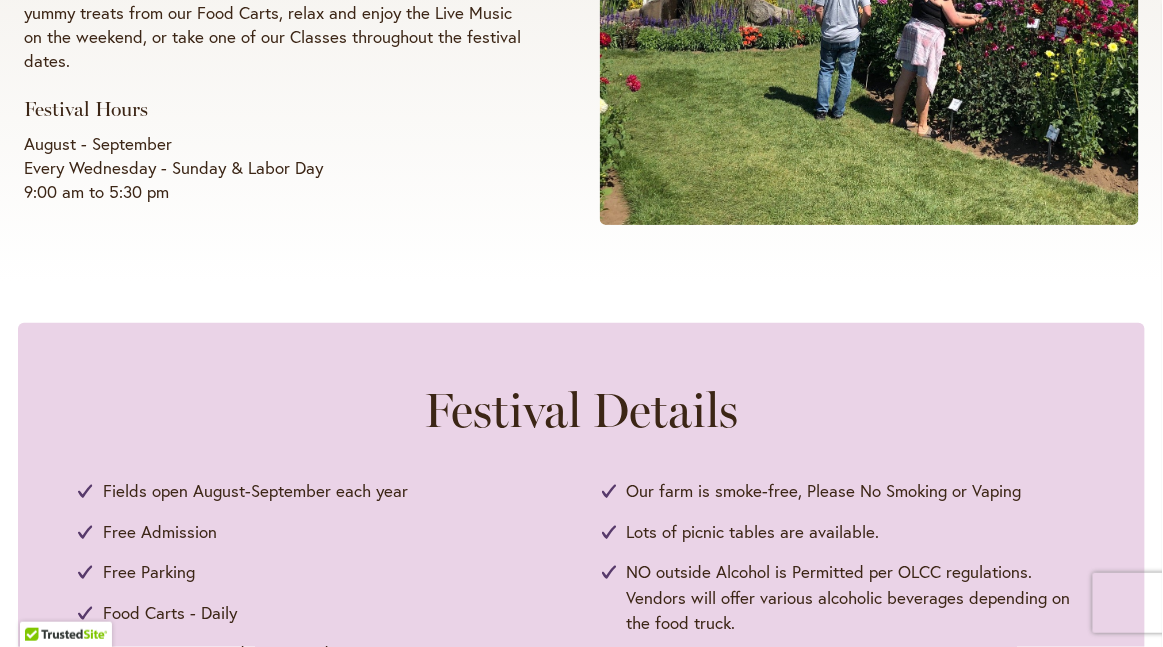 scroll, scrollTop: 690, scrollLeft: 0, axis: vertical 